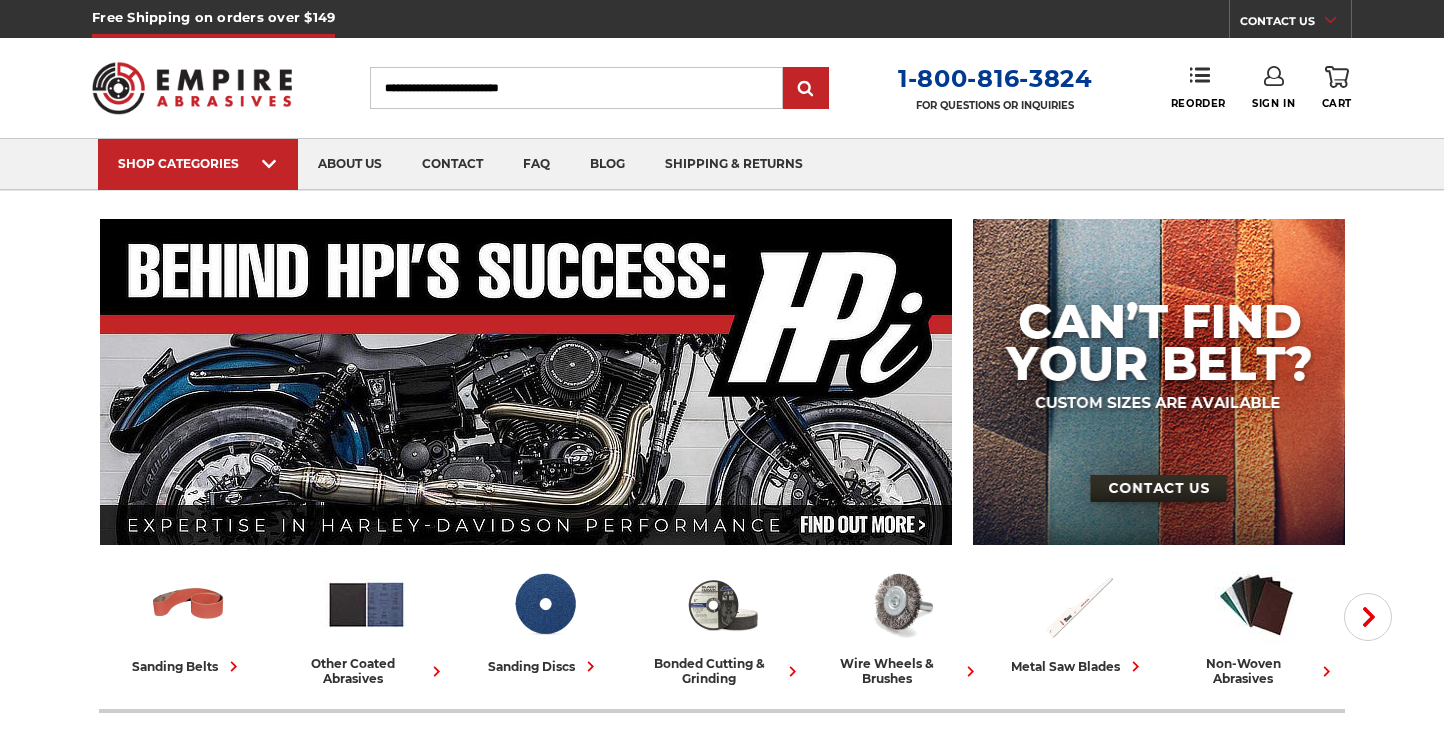 scroll, scrollTop: 0, scrollLeft: 0, axis: both 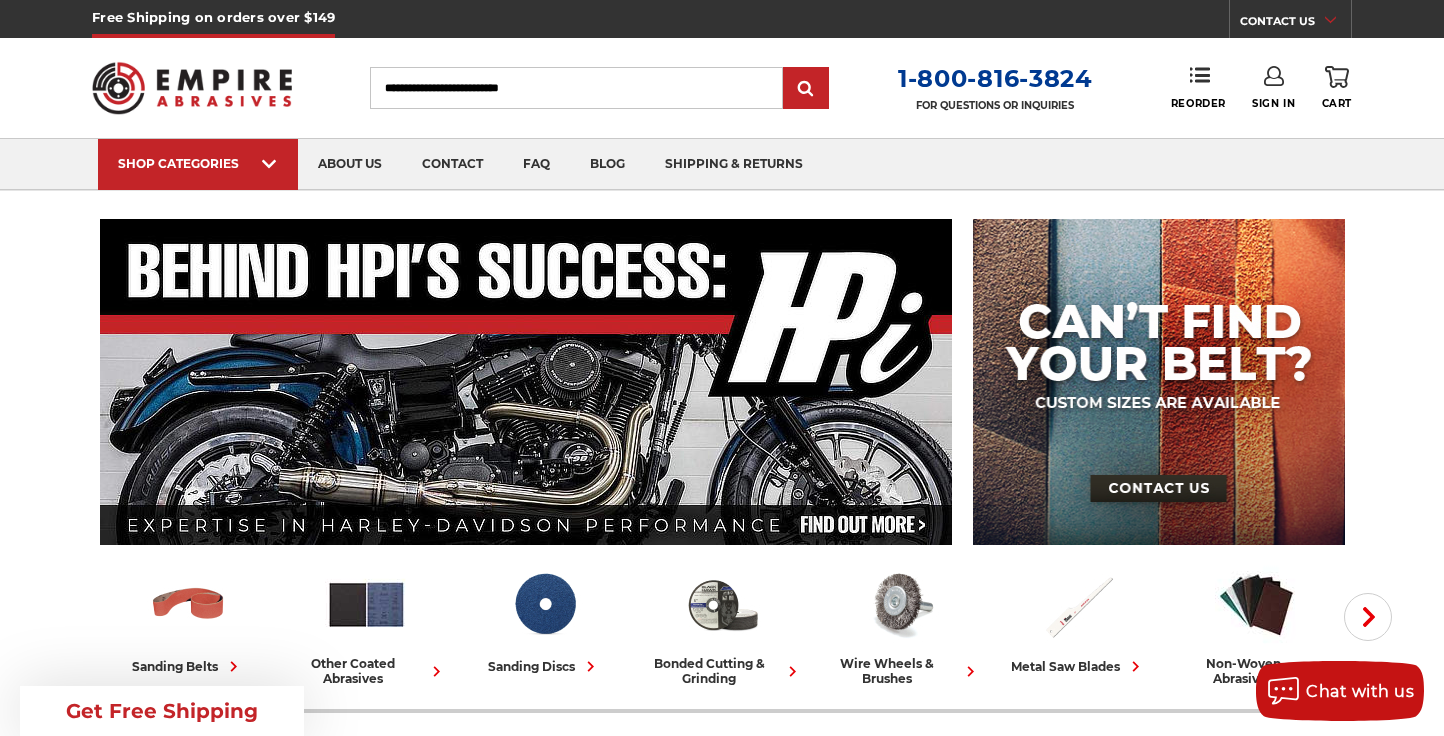 click on "Search" at bounding box center (576, 88) 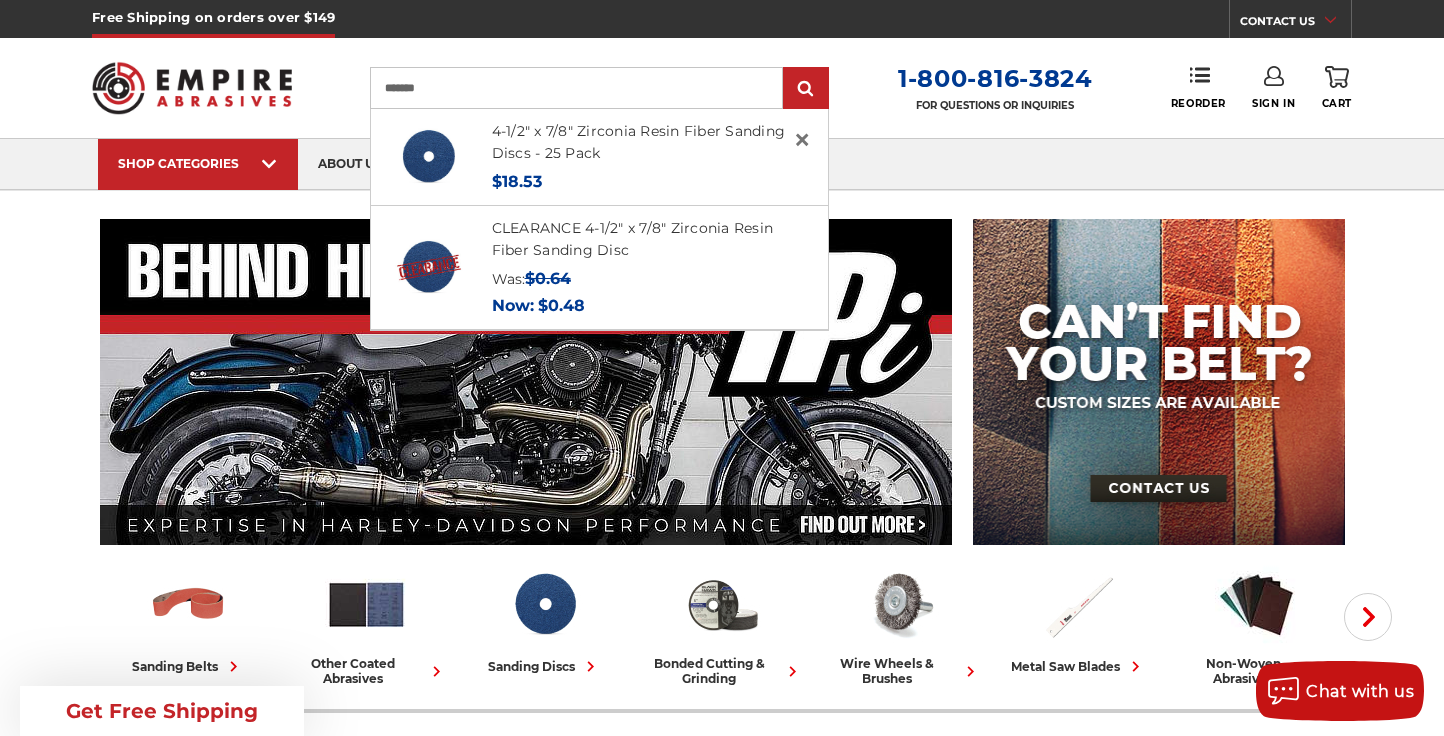 type on "*******" 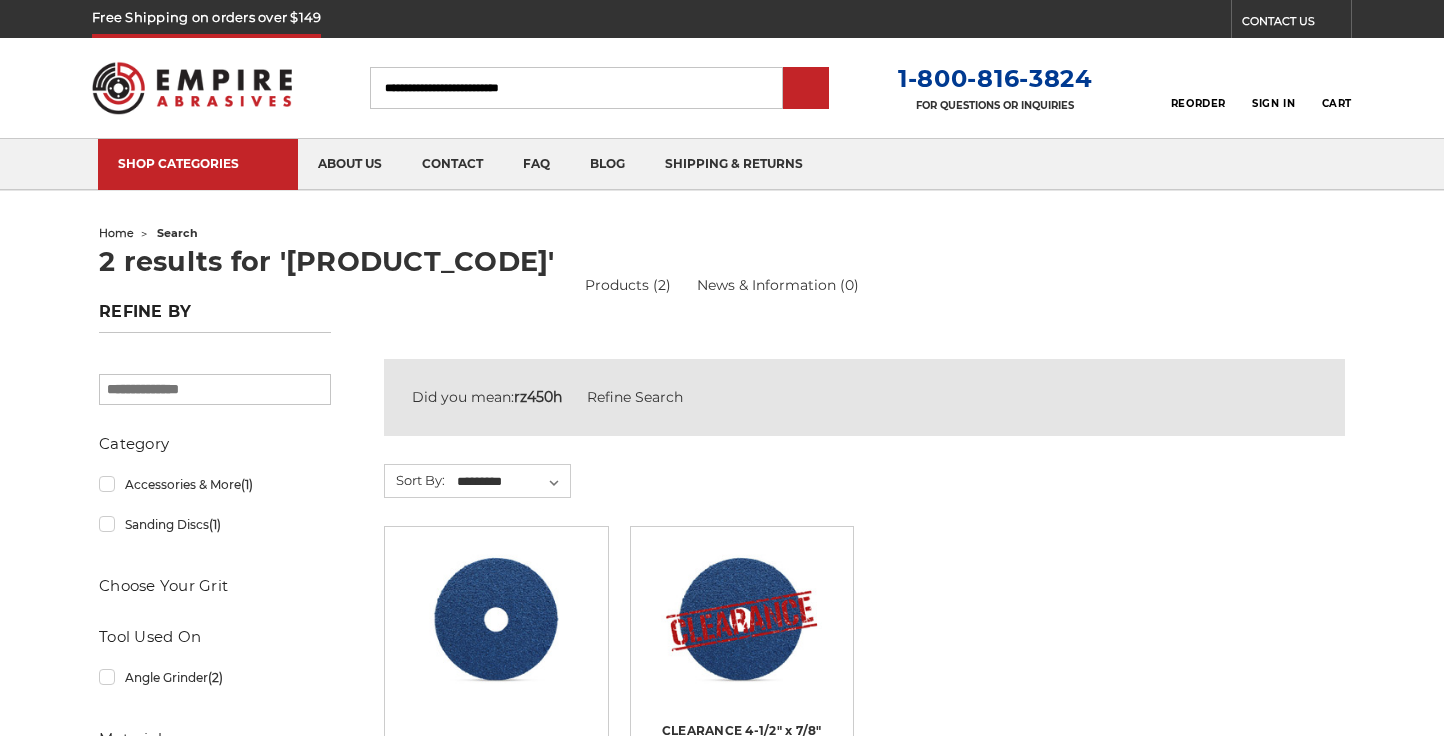 scroll, scrollTop: 0, scrollLeft: 0, axis: both 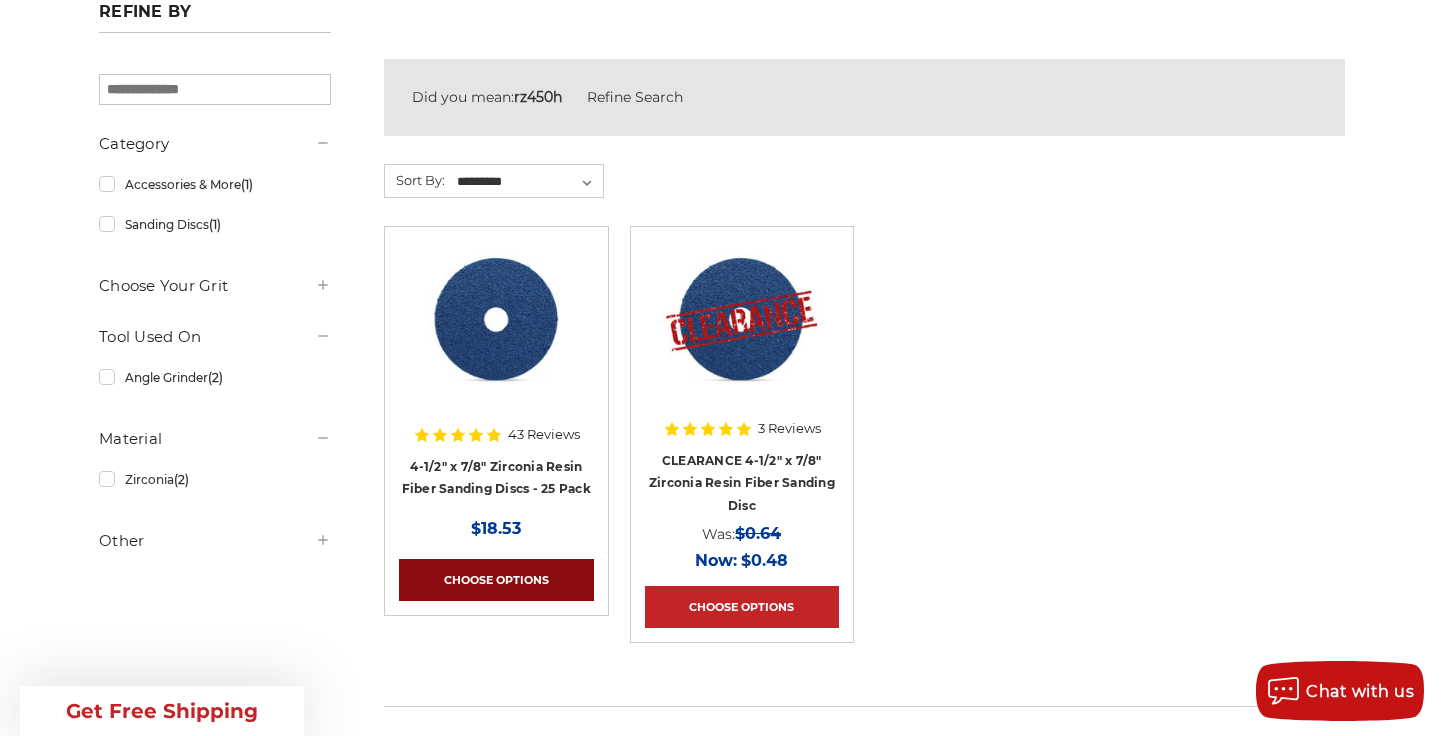 click on "Choose Options" at bounding box center [496, 580] 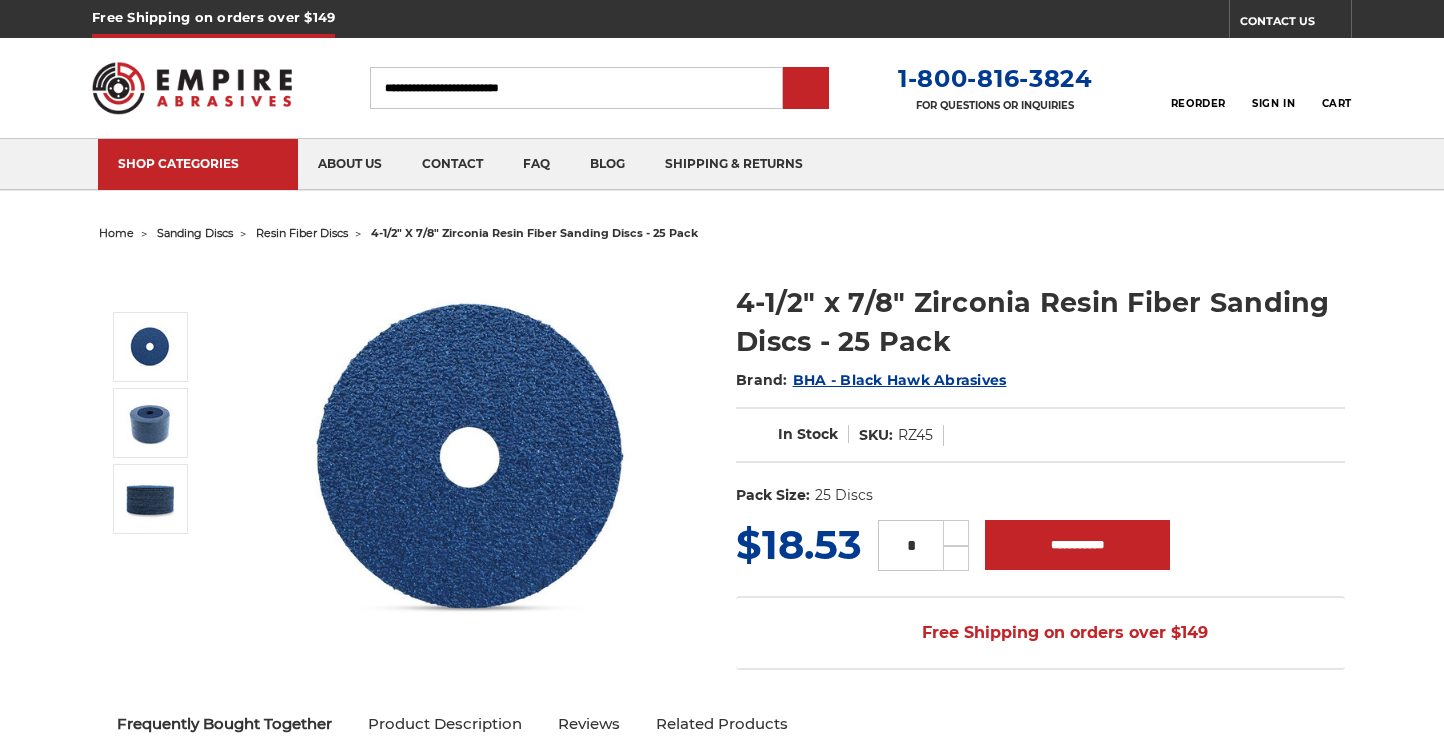 scroll, scrollTop: 0, scrollLeft: 0, axis: both 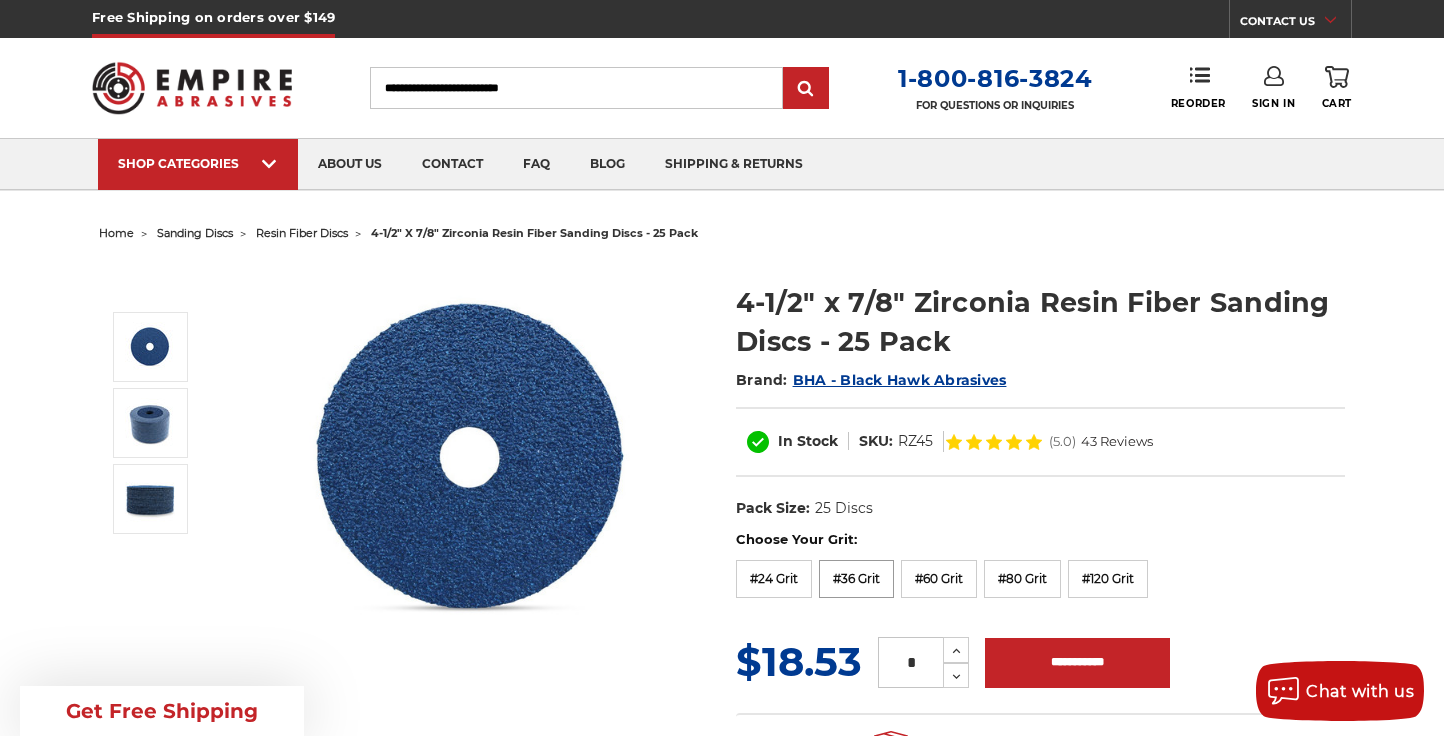 click on "#36 Grit" at bounding box center (856, 579) 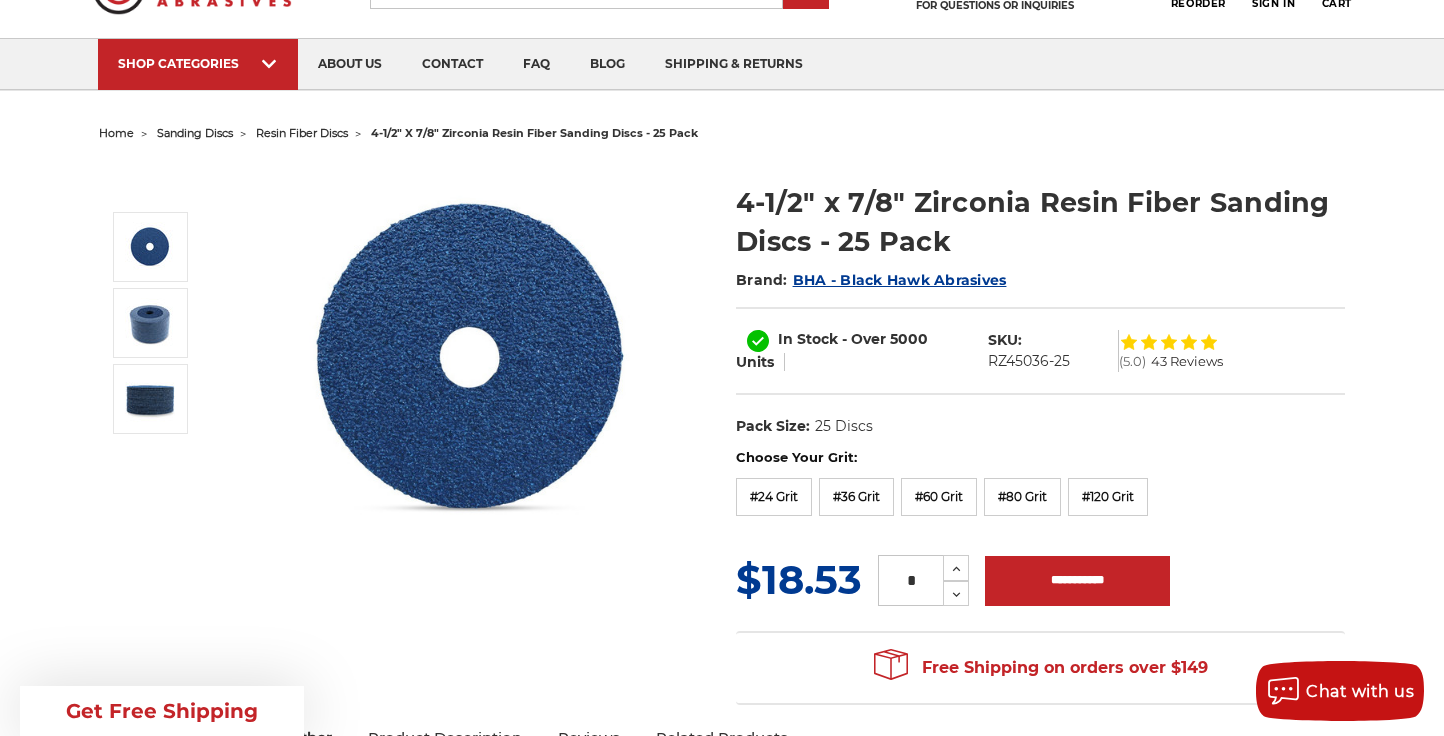 scroll, scrollTop: 200, scrollLeft: 0, axis: vertical 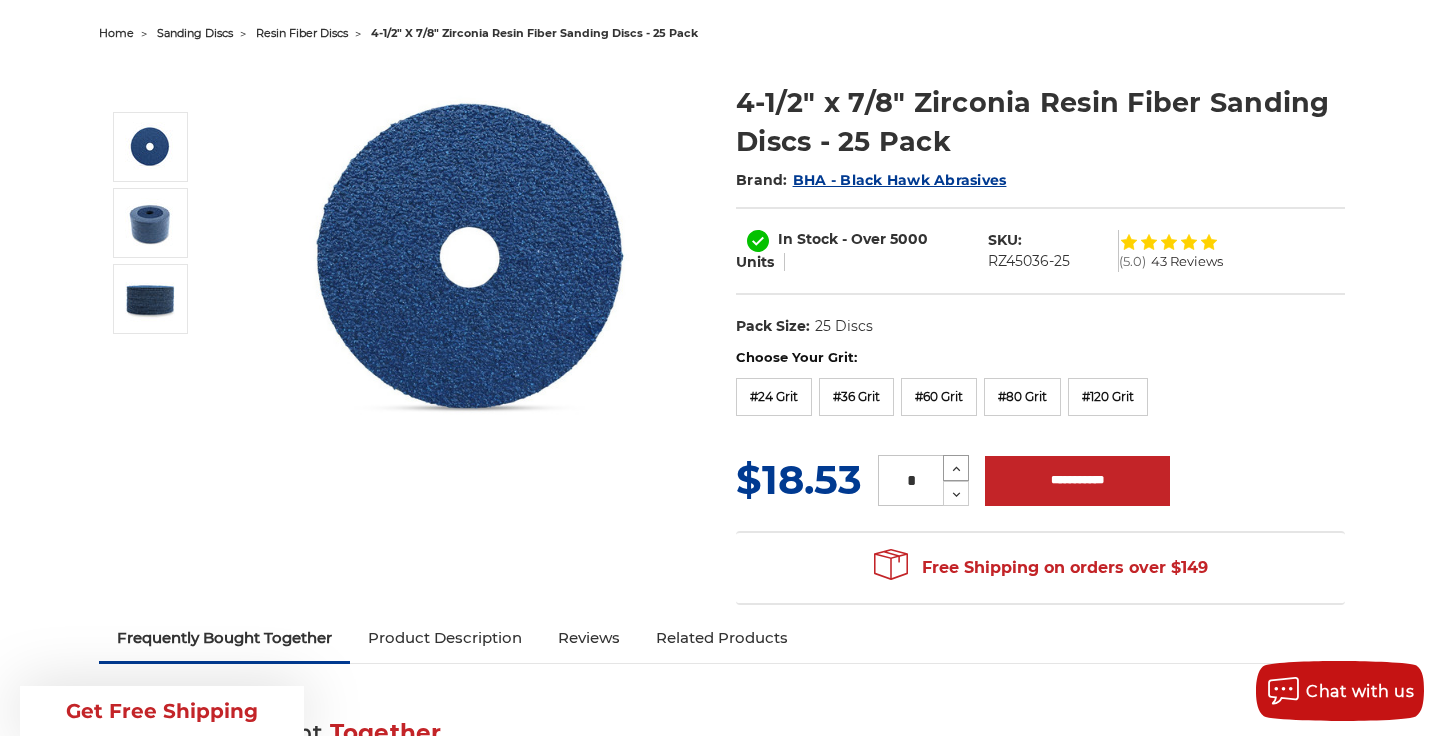 click 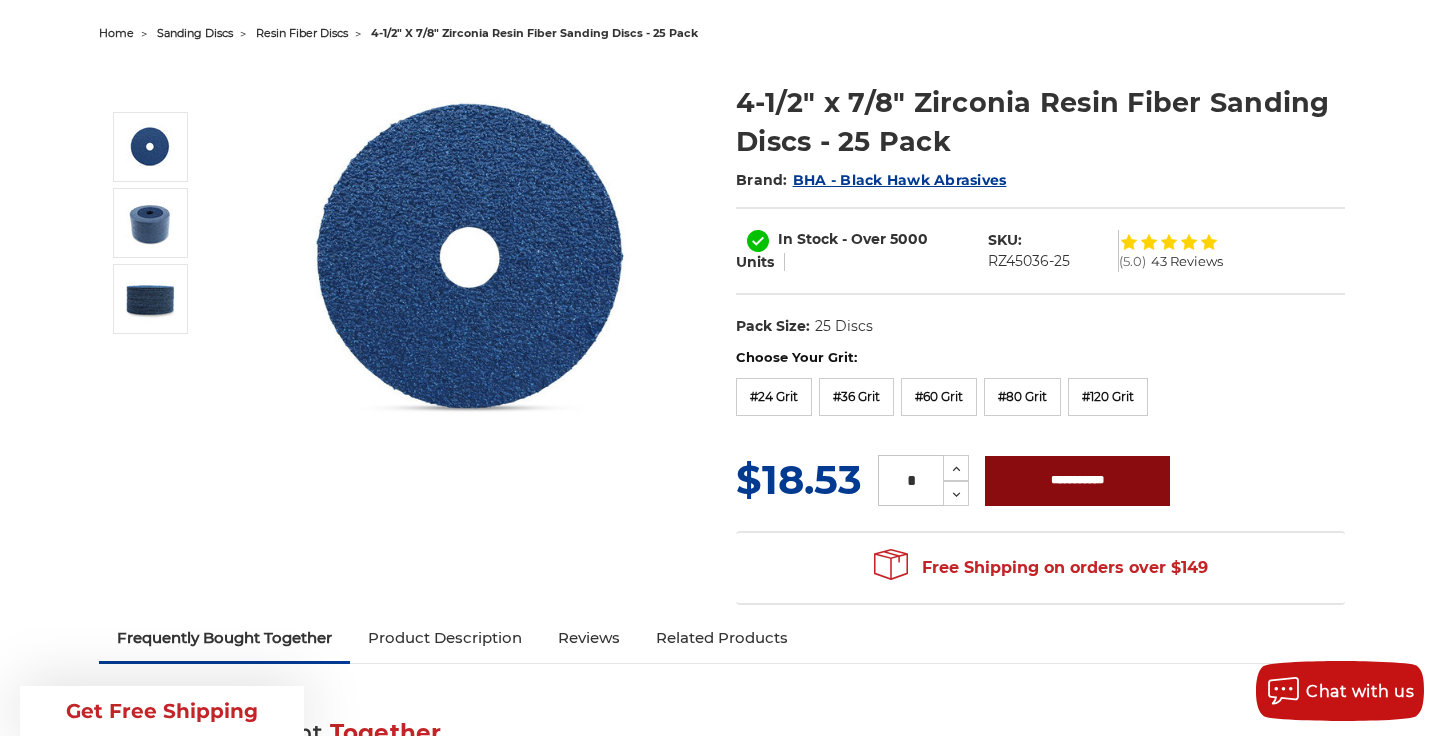 click on "**********" at bounding box center [1077, 481] 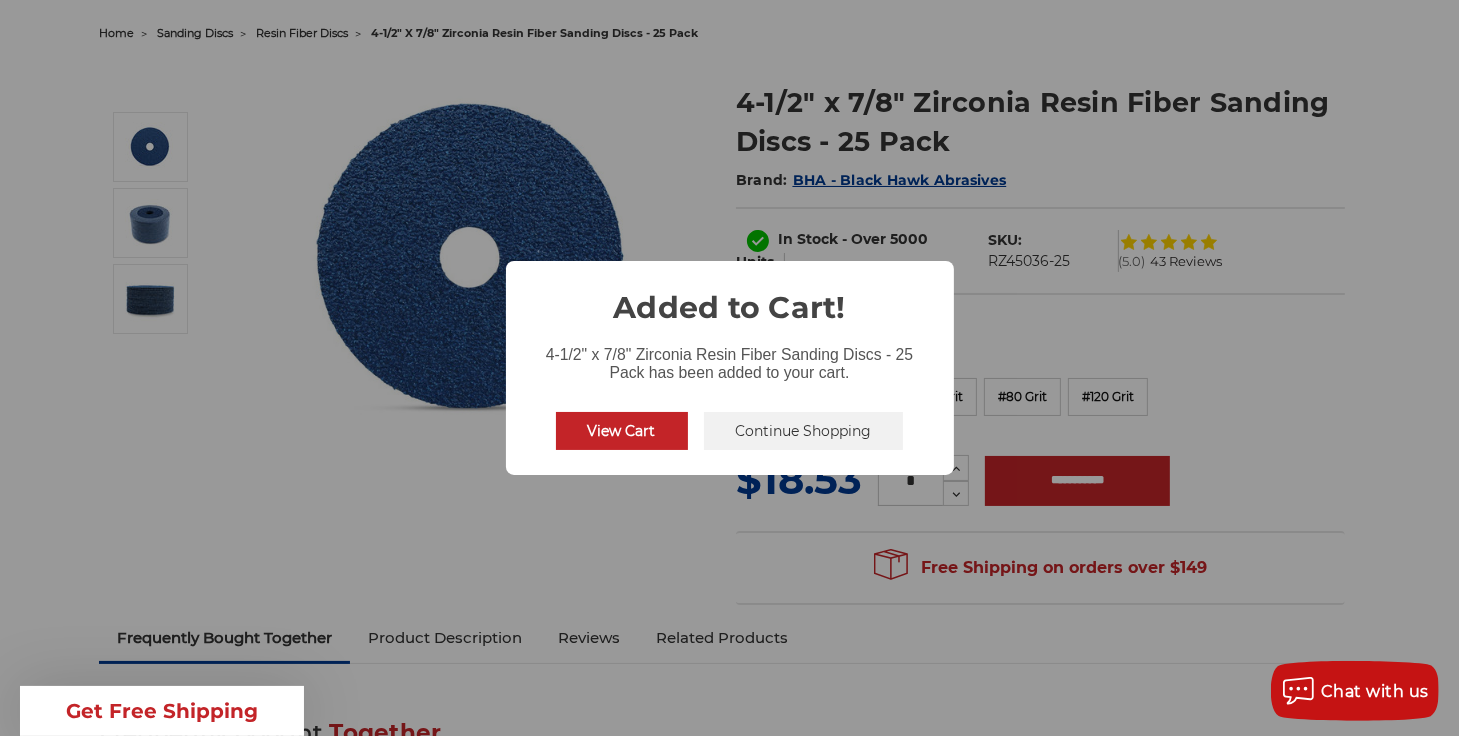 click on "Continue Shopping" at bounding box center [804, 431] 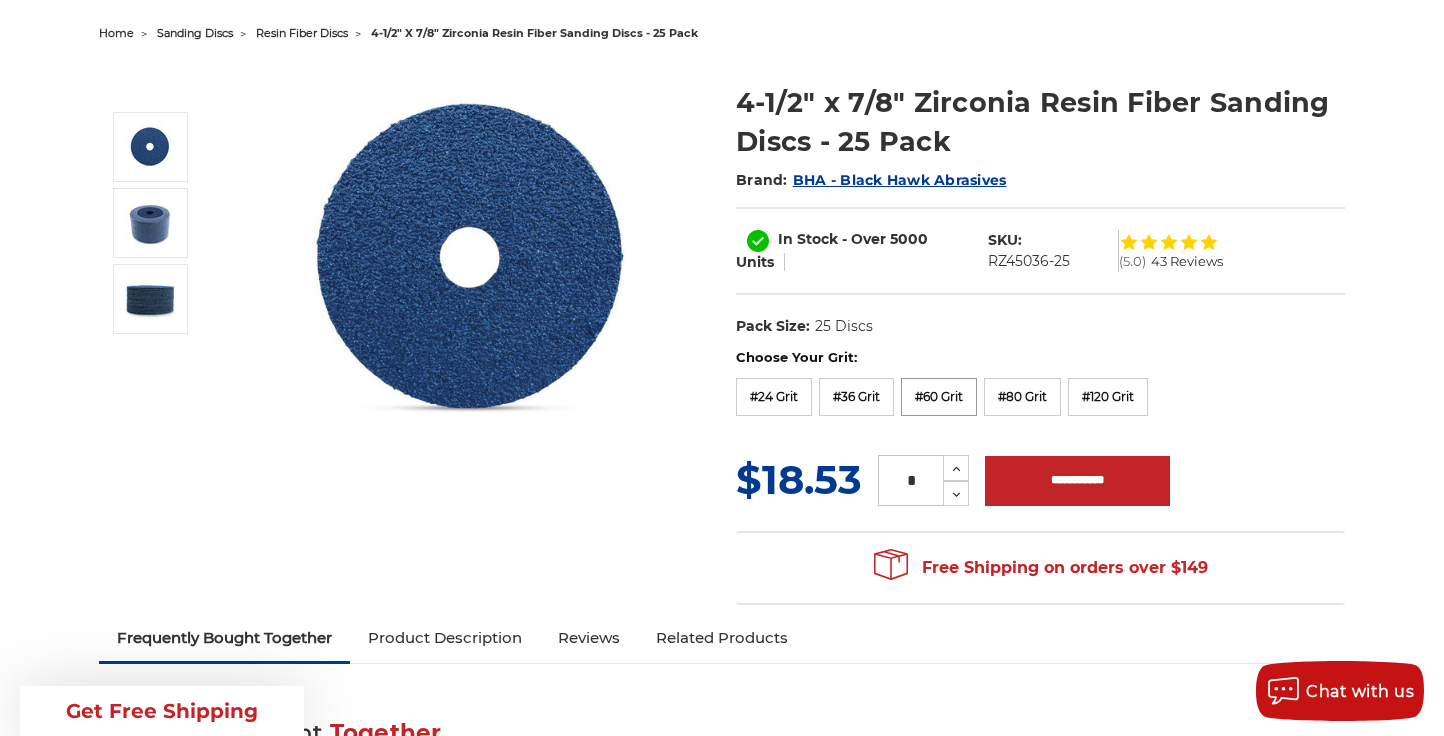 click on "#60 Grit" at bounding box center [939, 397] 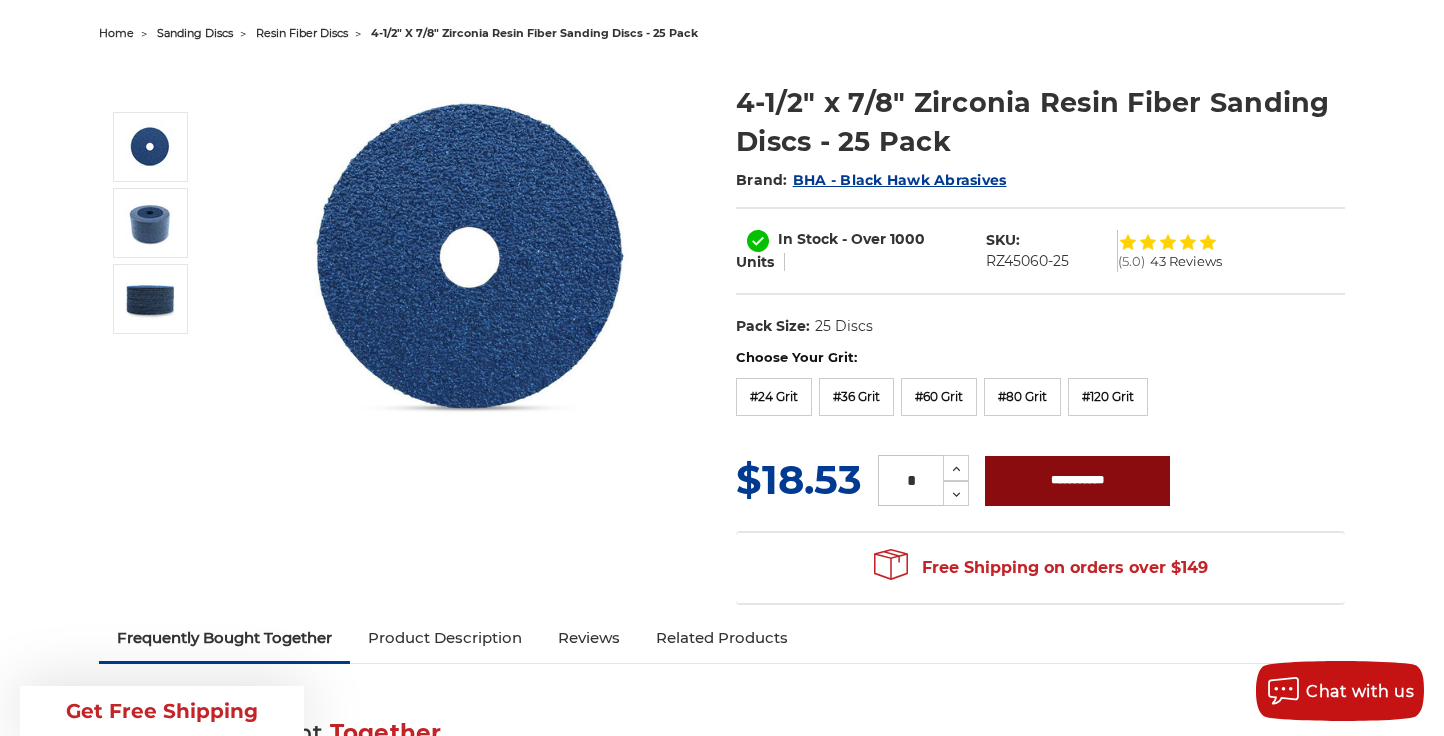 click on "**********" at bounding box center [1077, 481] 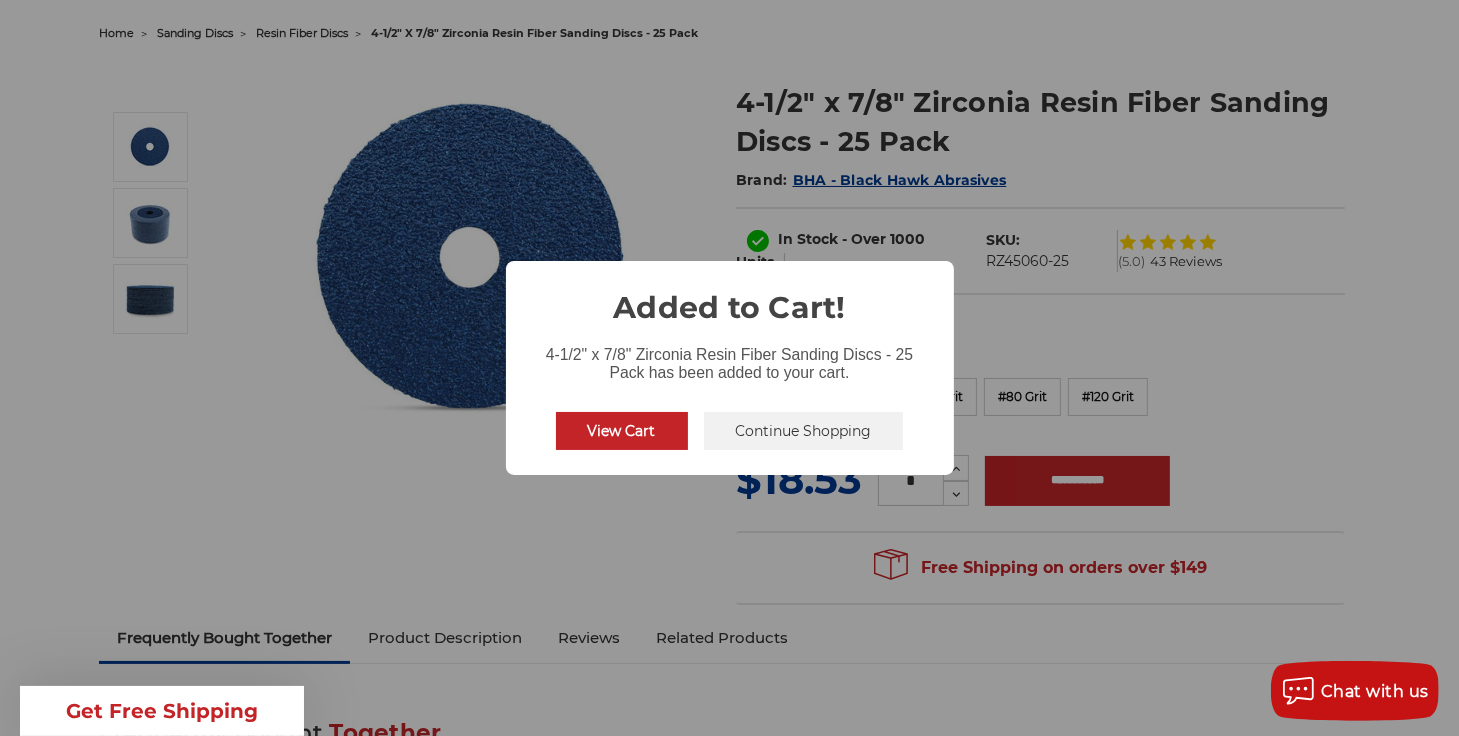 click on "Continue Shopping" at bounding box center (804, 431) 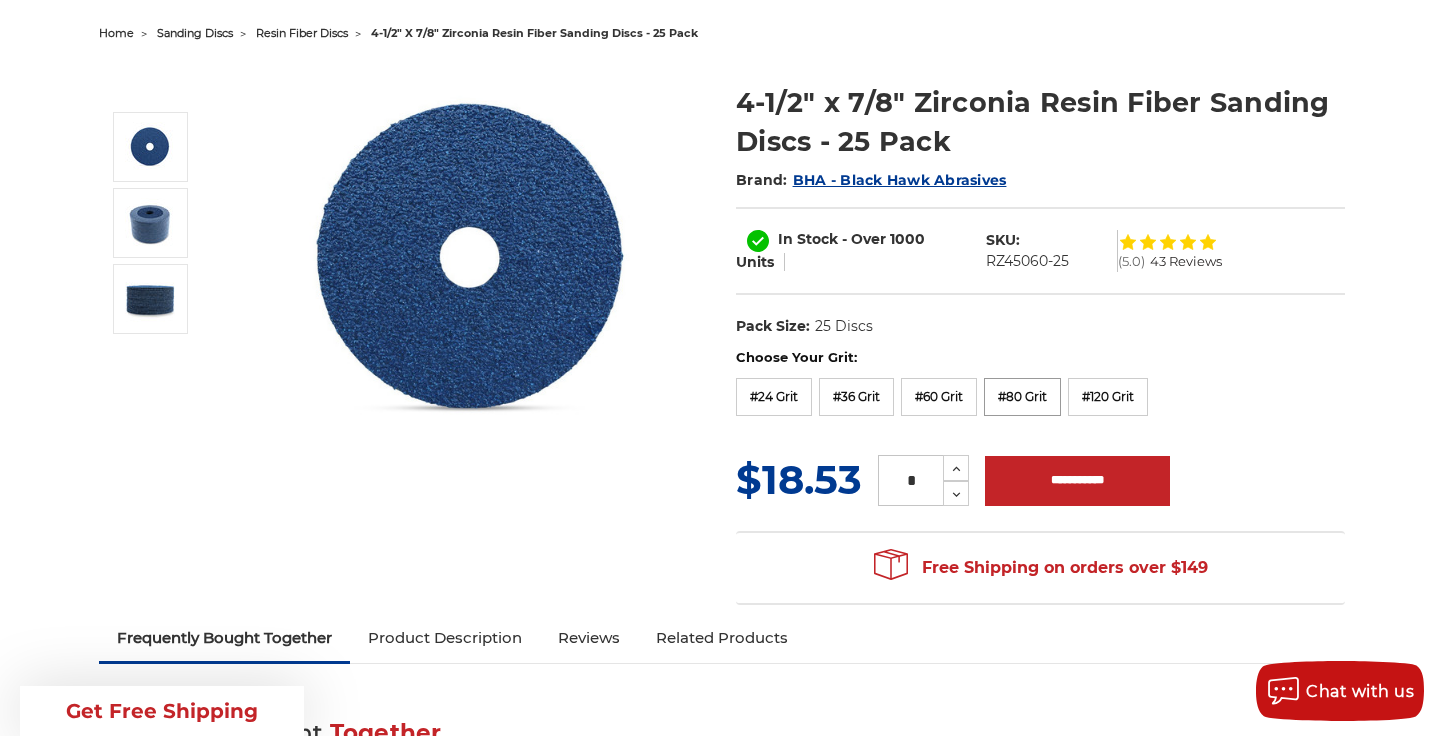 click on "#80 Grit" at bounding box center (1022, 397) 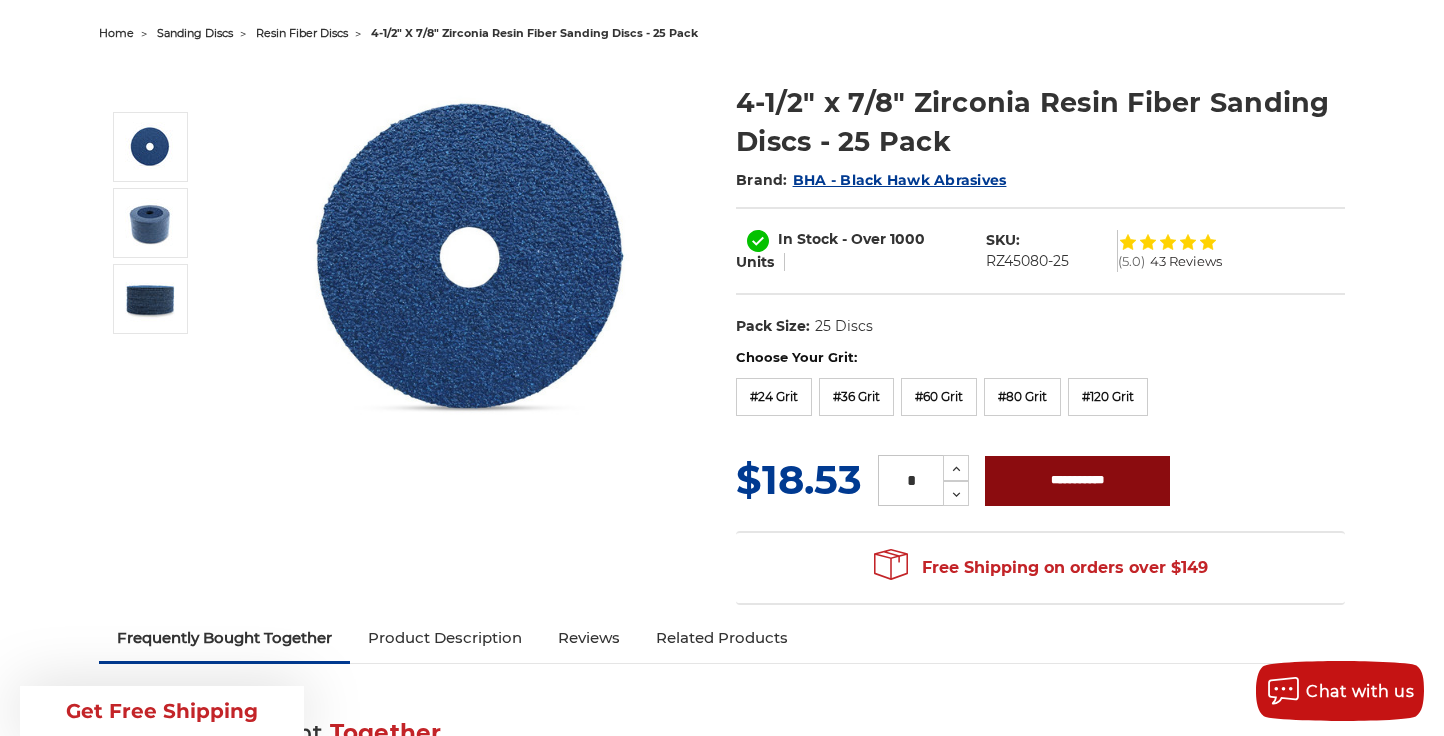 click on "**********" at bounding box center [1077, 481] 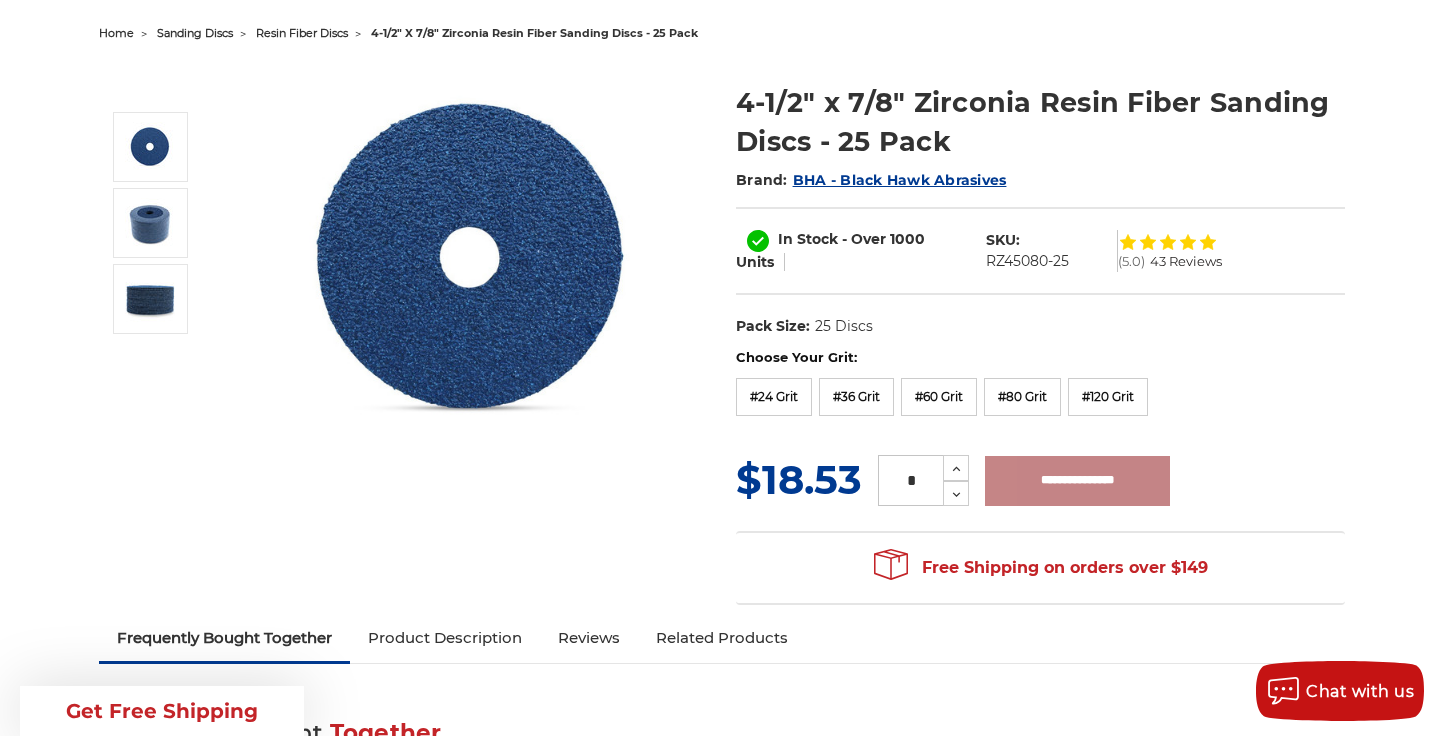 type on "**********" 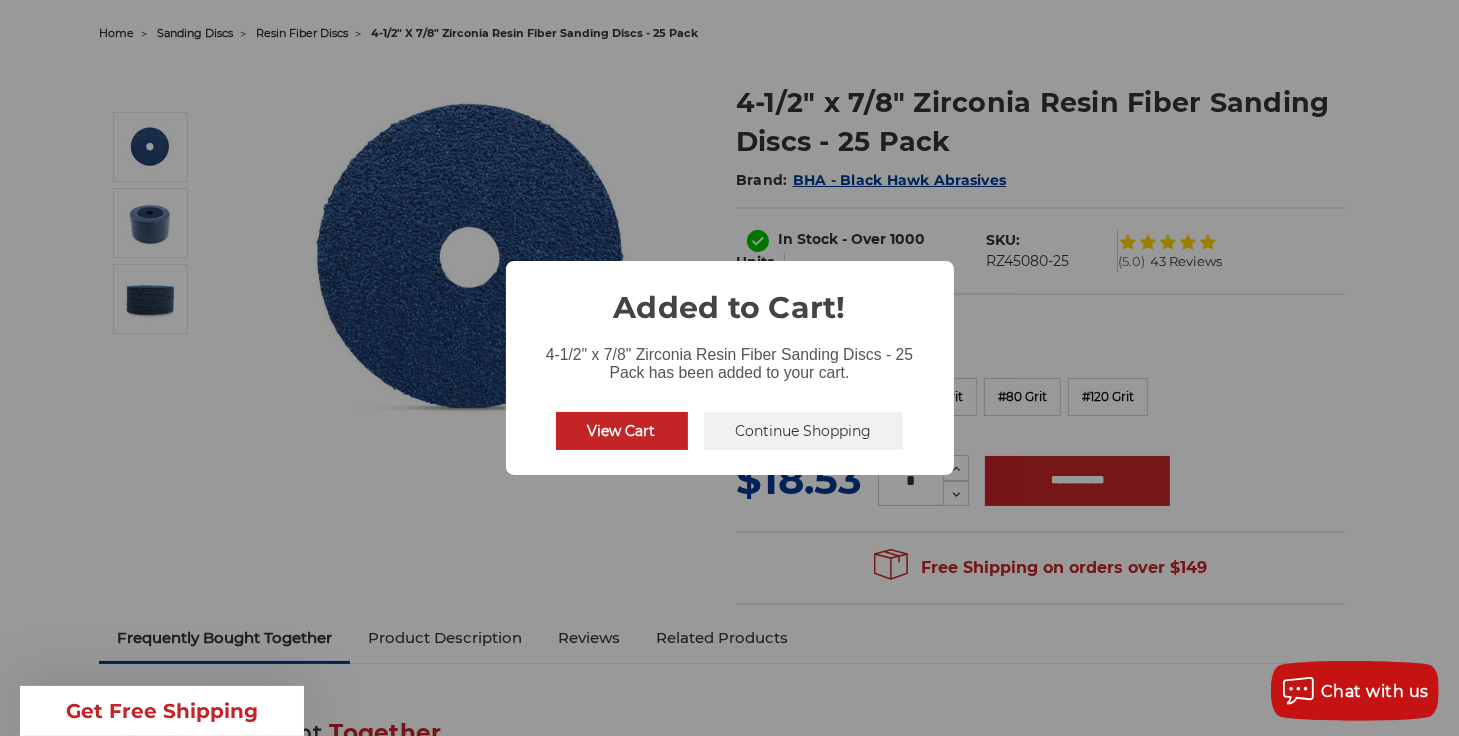 click on "View Cart" at bounding box center (622, 431) 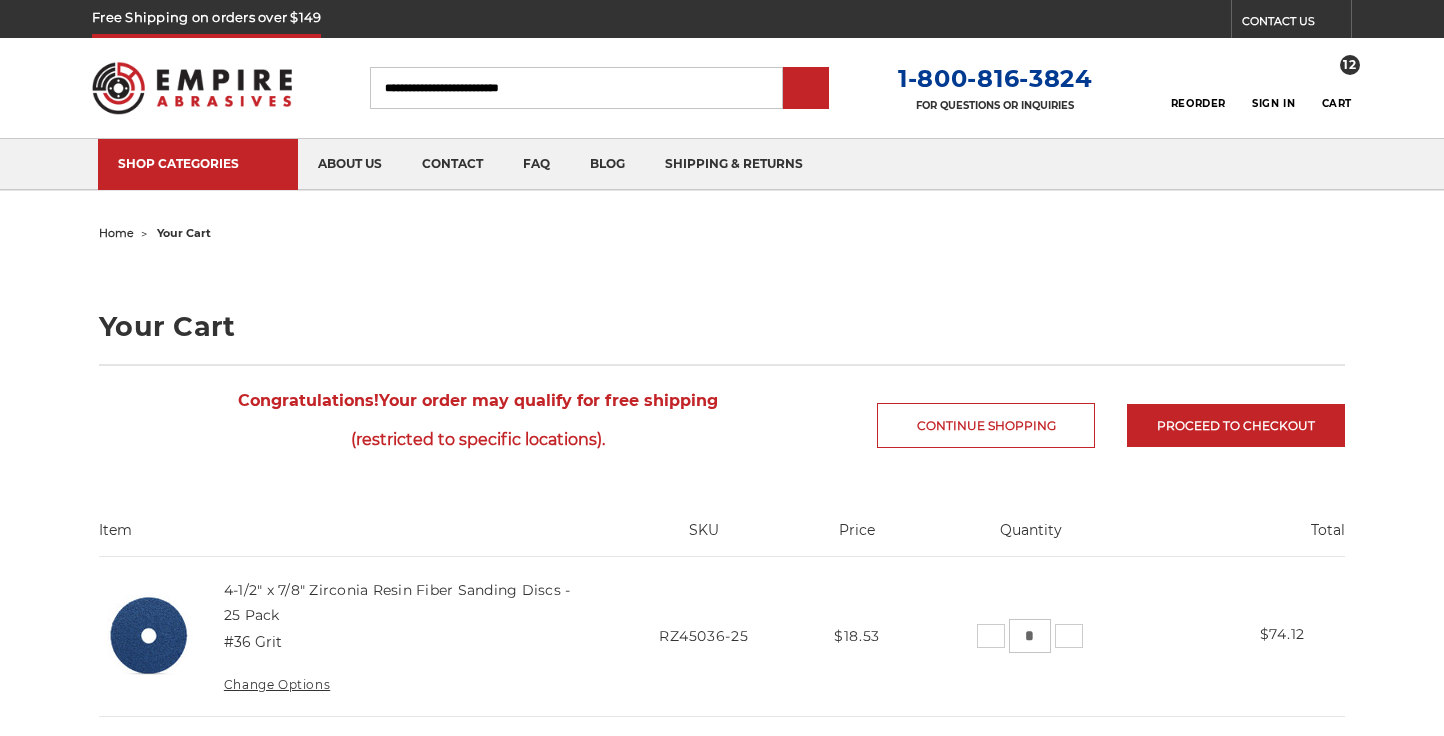 scroll, scrollTop: 0, scrollLeft: 0, axis: both 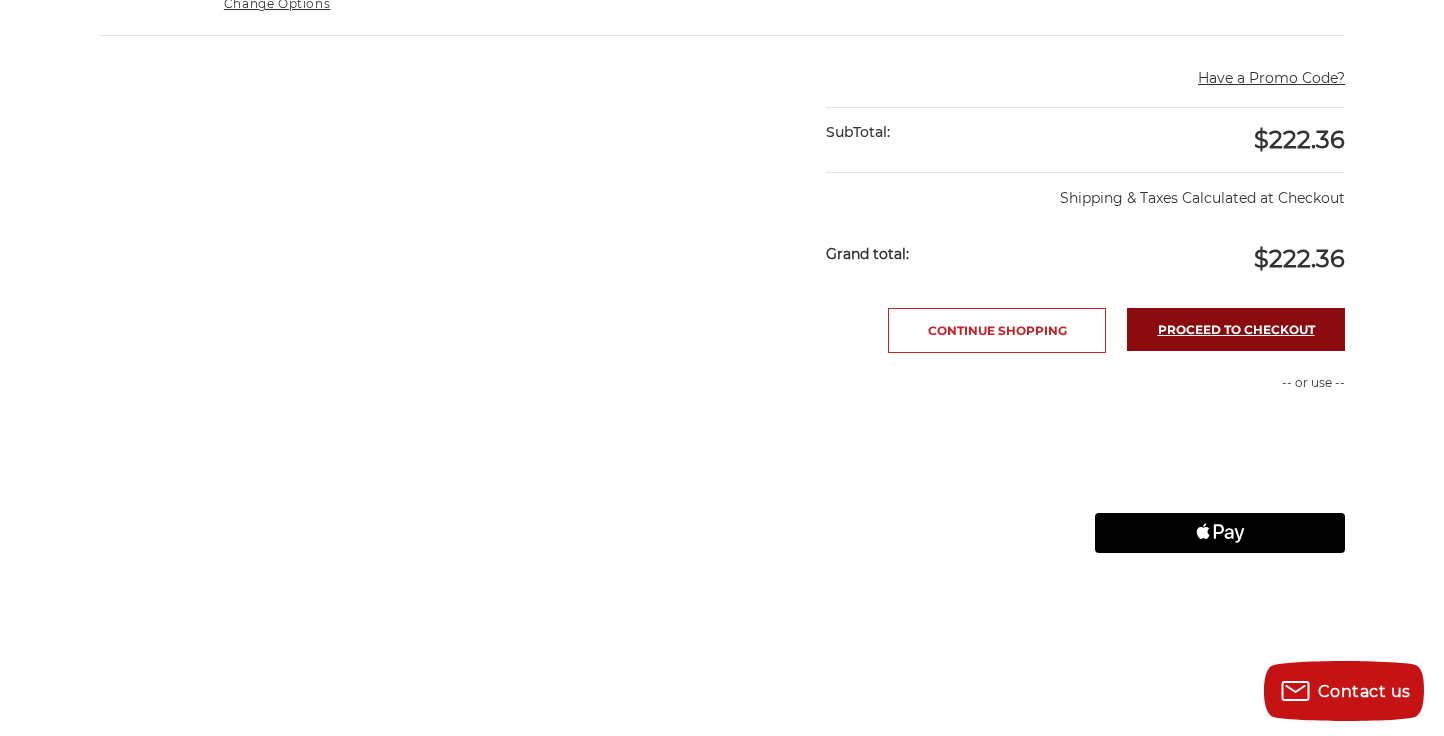 click on "Proceed to checkout" at bounding box center (1236, 329) 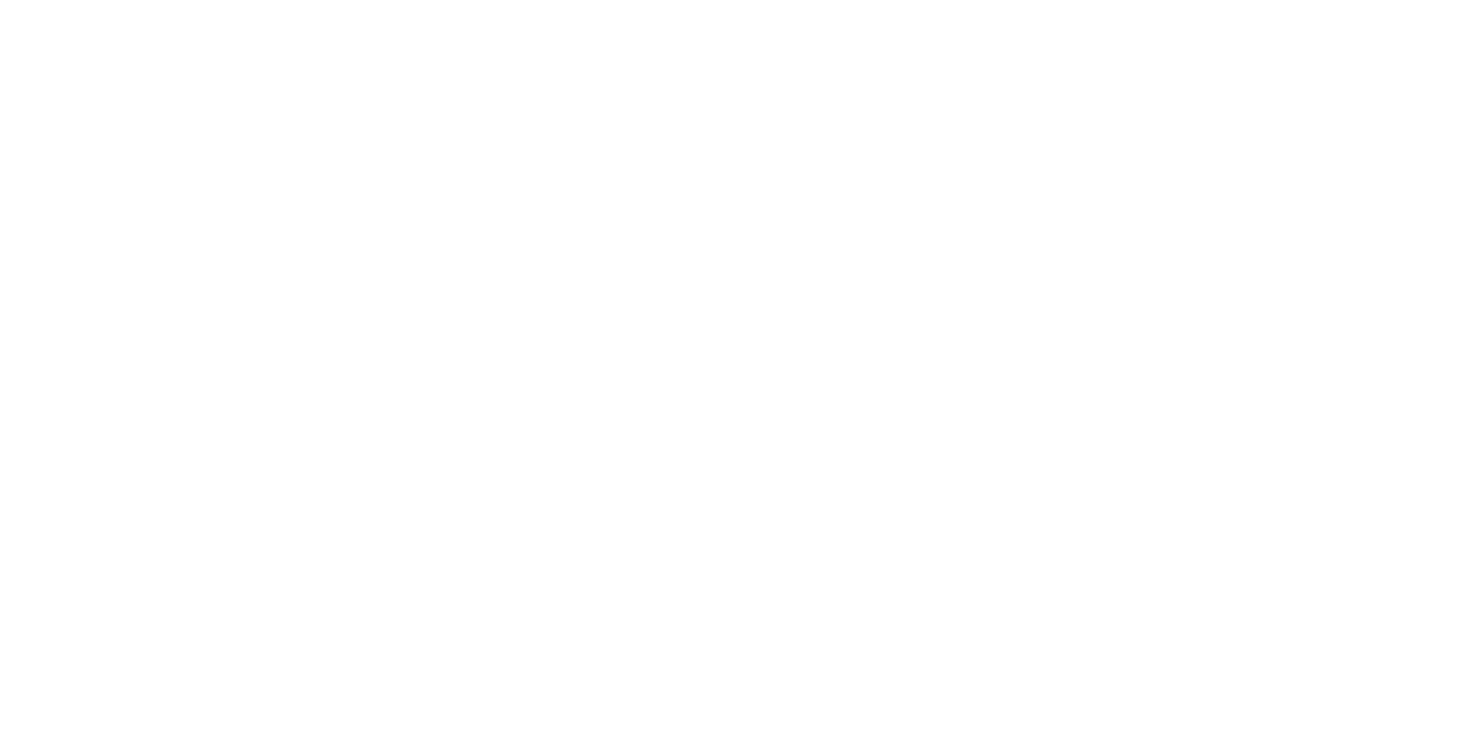 scroll, scrollTop: 0, scrollLeft: 0, axis: both 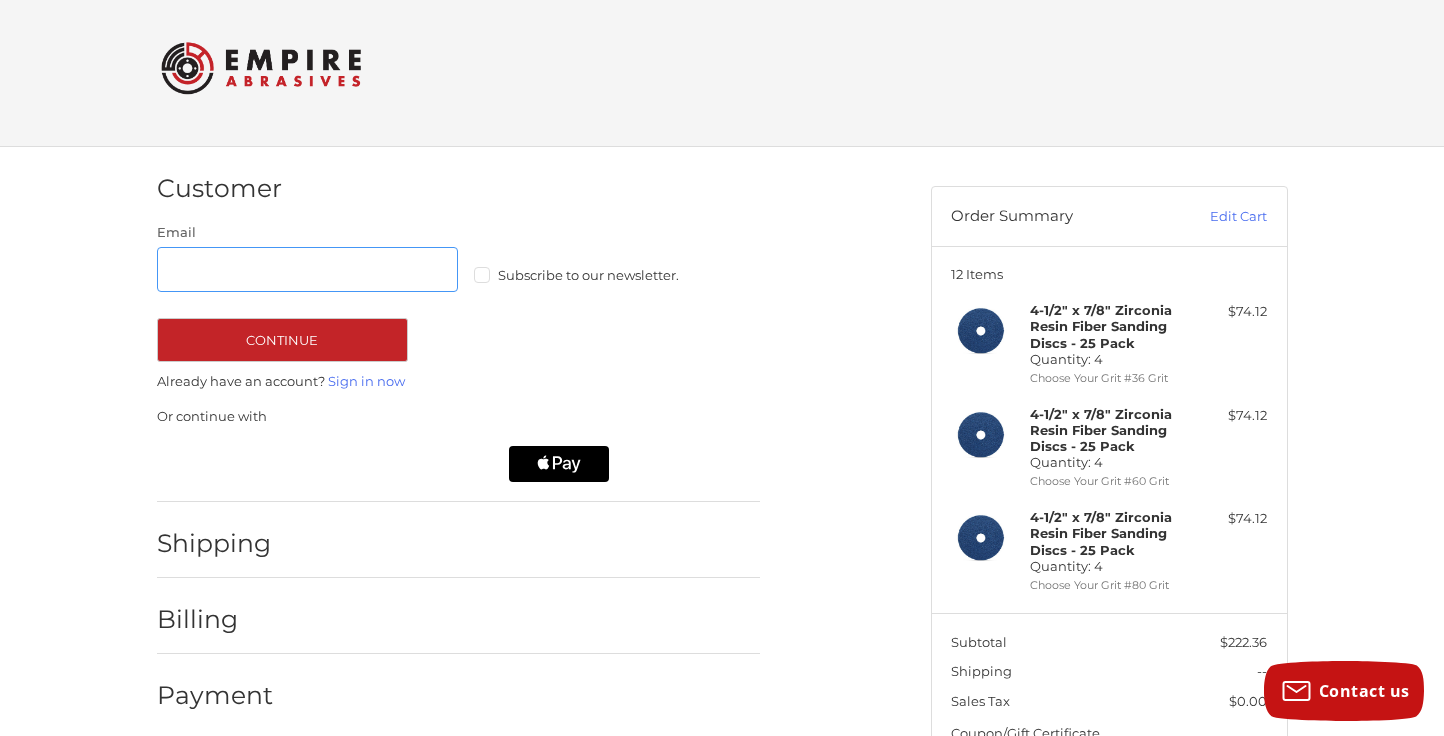 click on "Email" at bounding box center [308, 269] 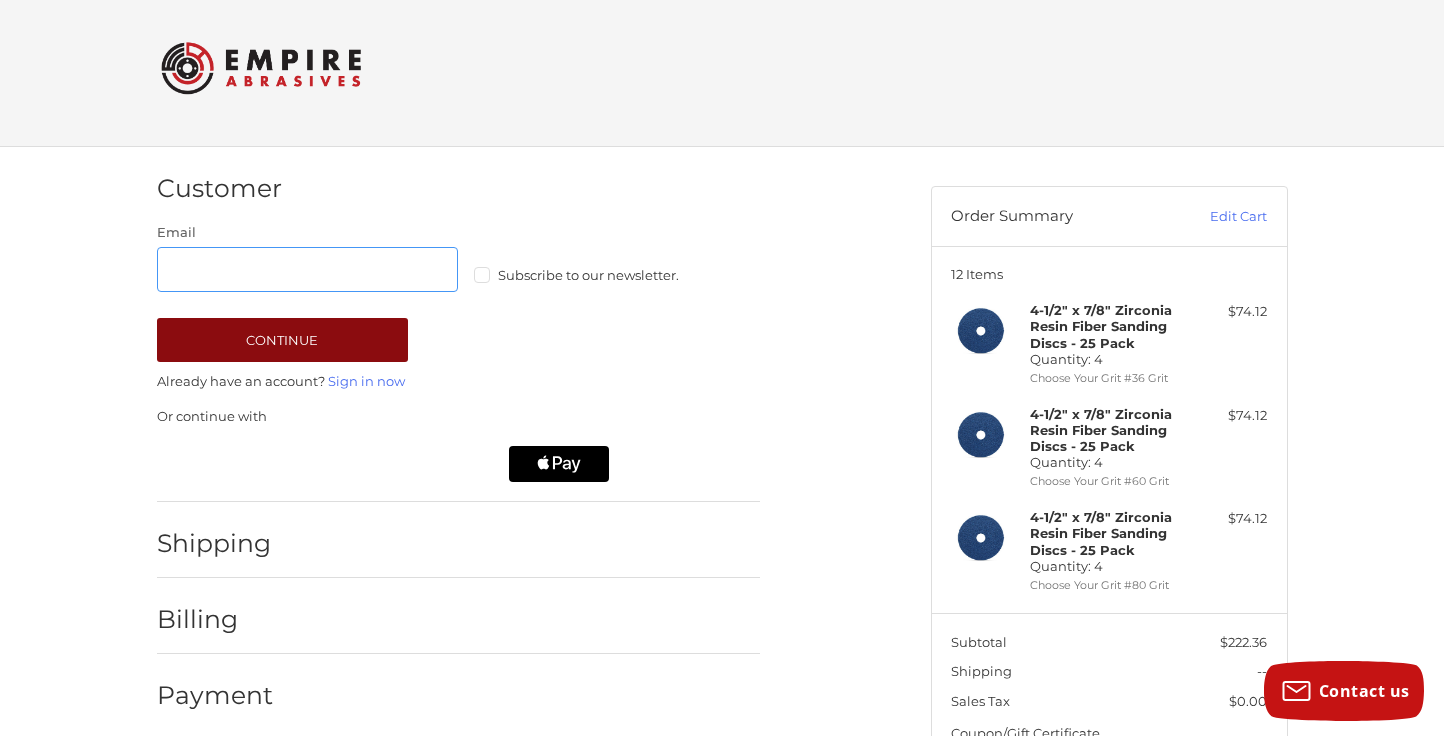 type on "**********" 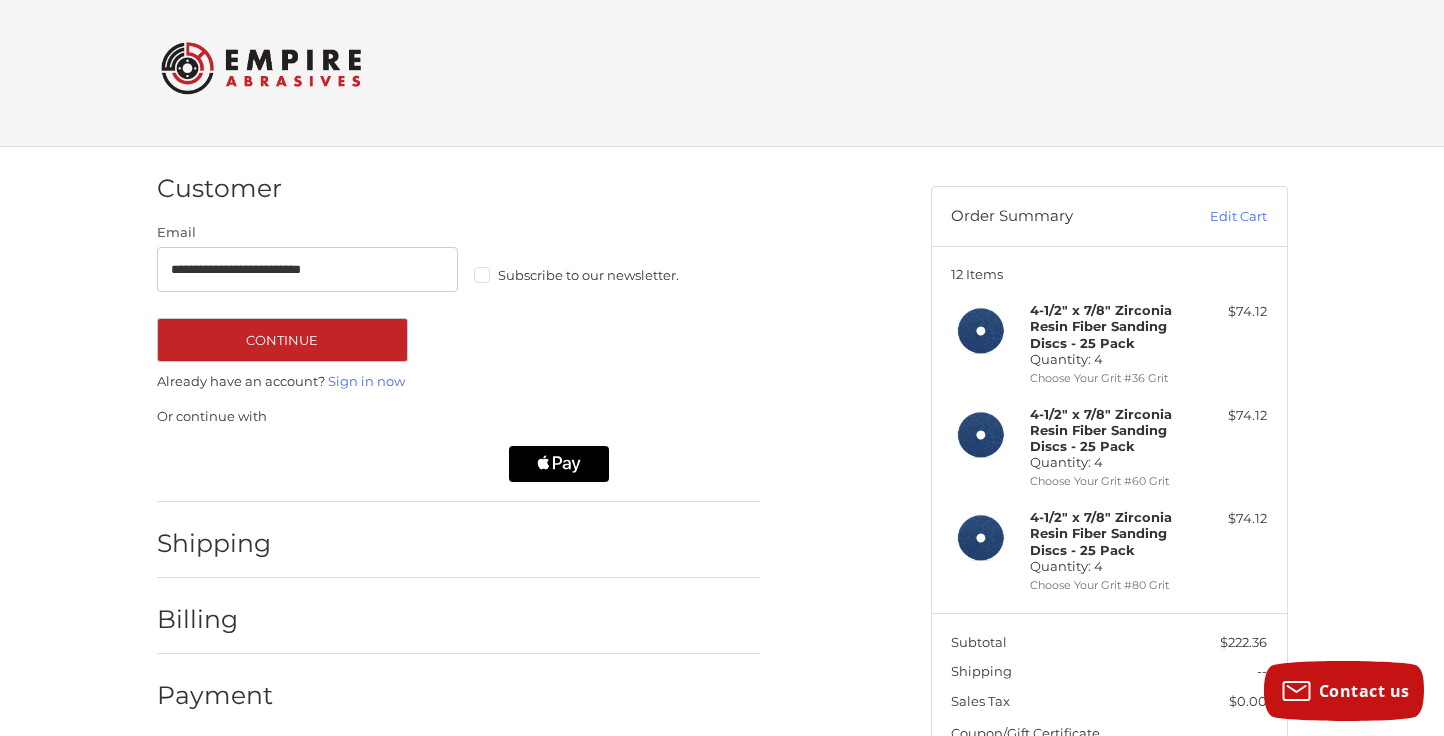 click on "Subscribe to our newsletter." at bounding box center (625, 275) 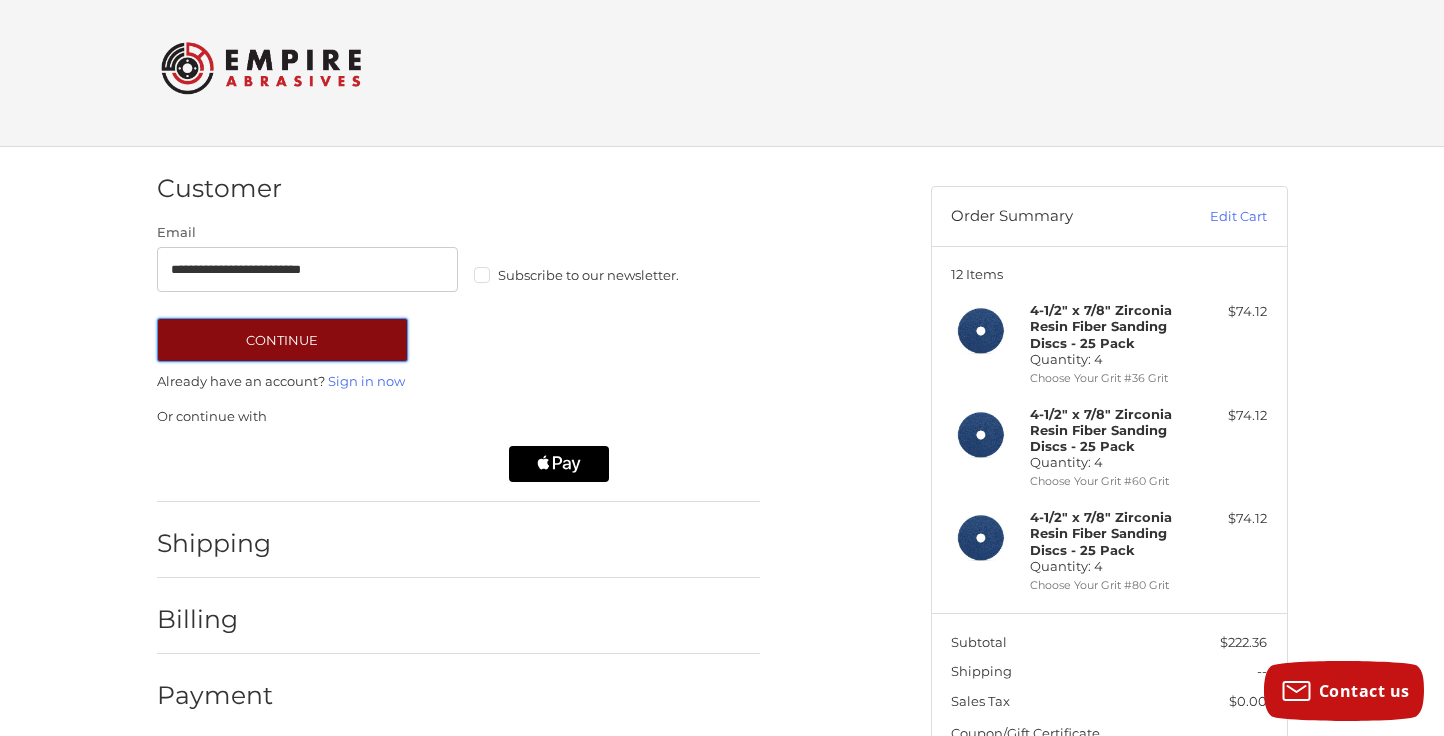 click on "Continue" at bounding box center [282, 340] 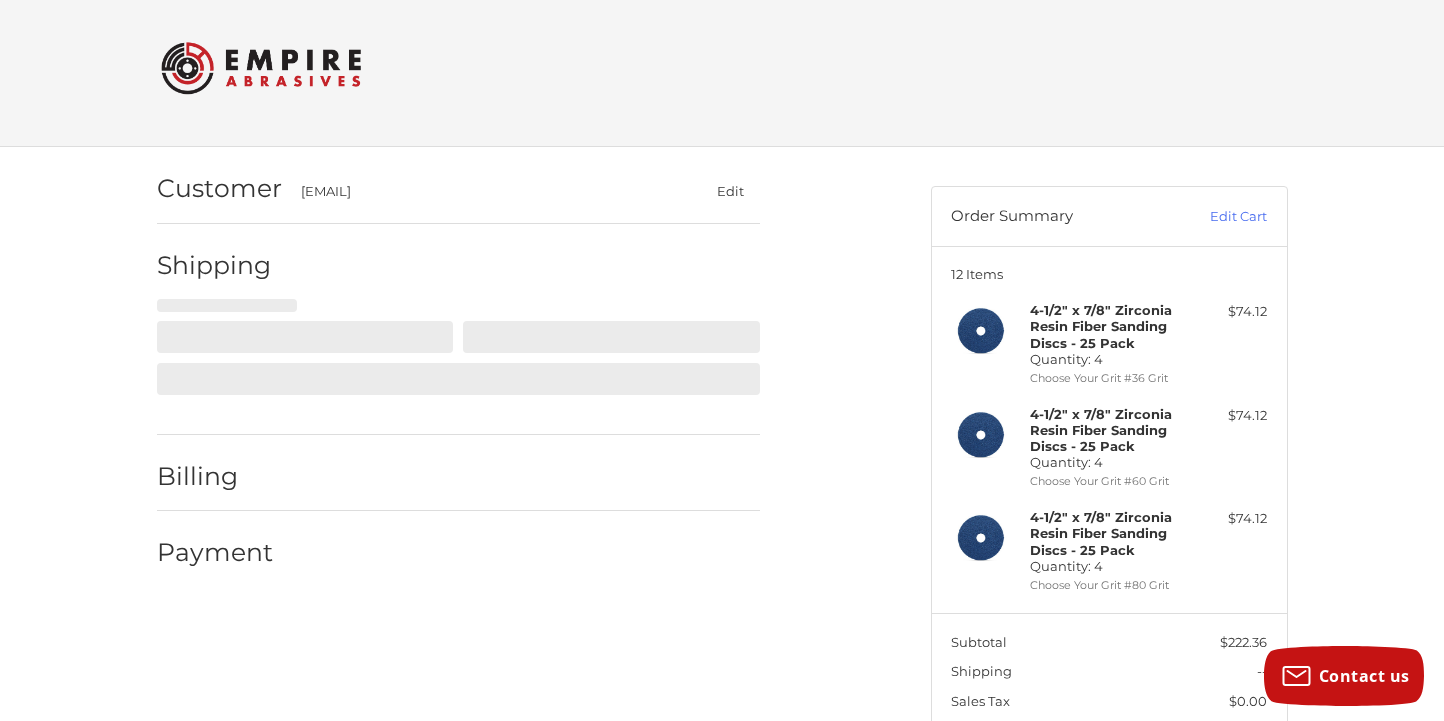 select on "**" 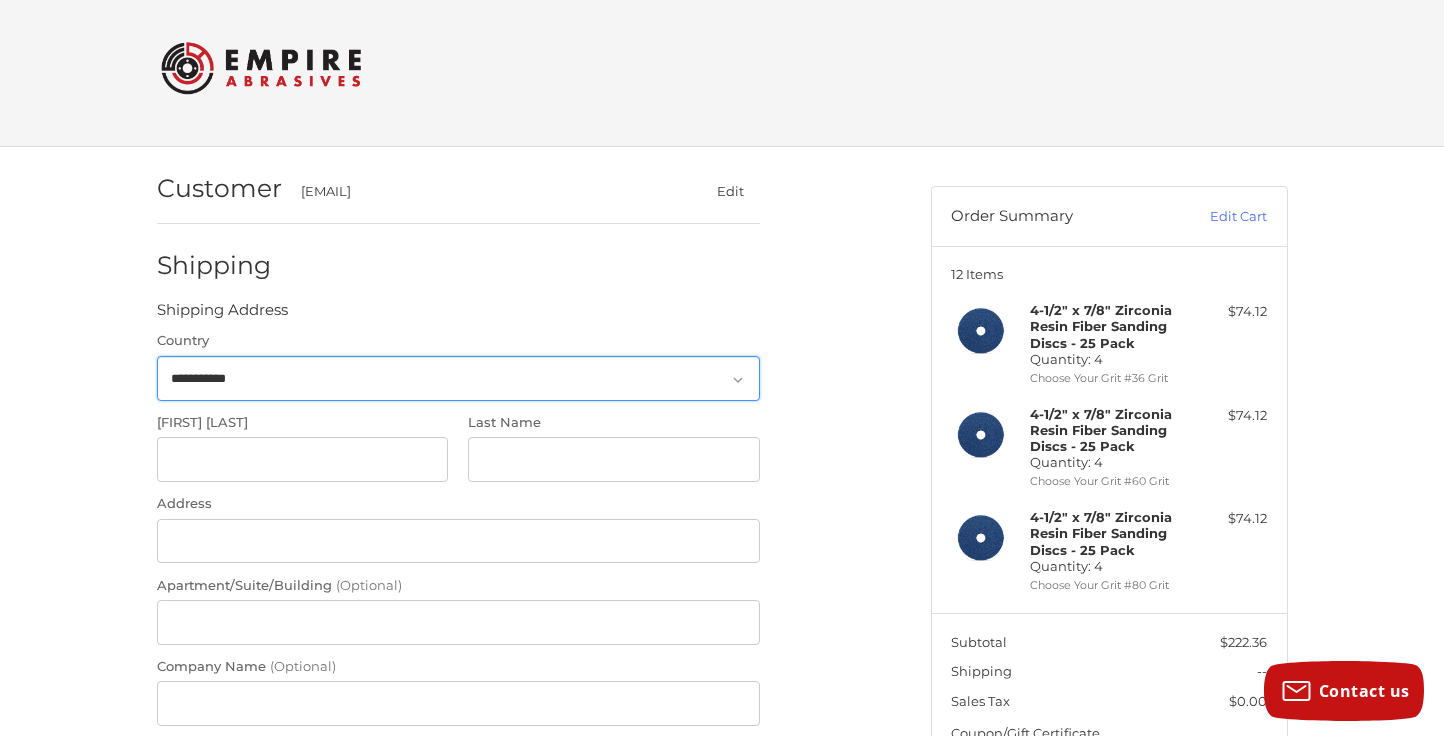 scroll, scrollTop: 86, scrollLeft: 0, axis: vertical 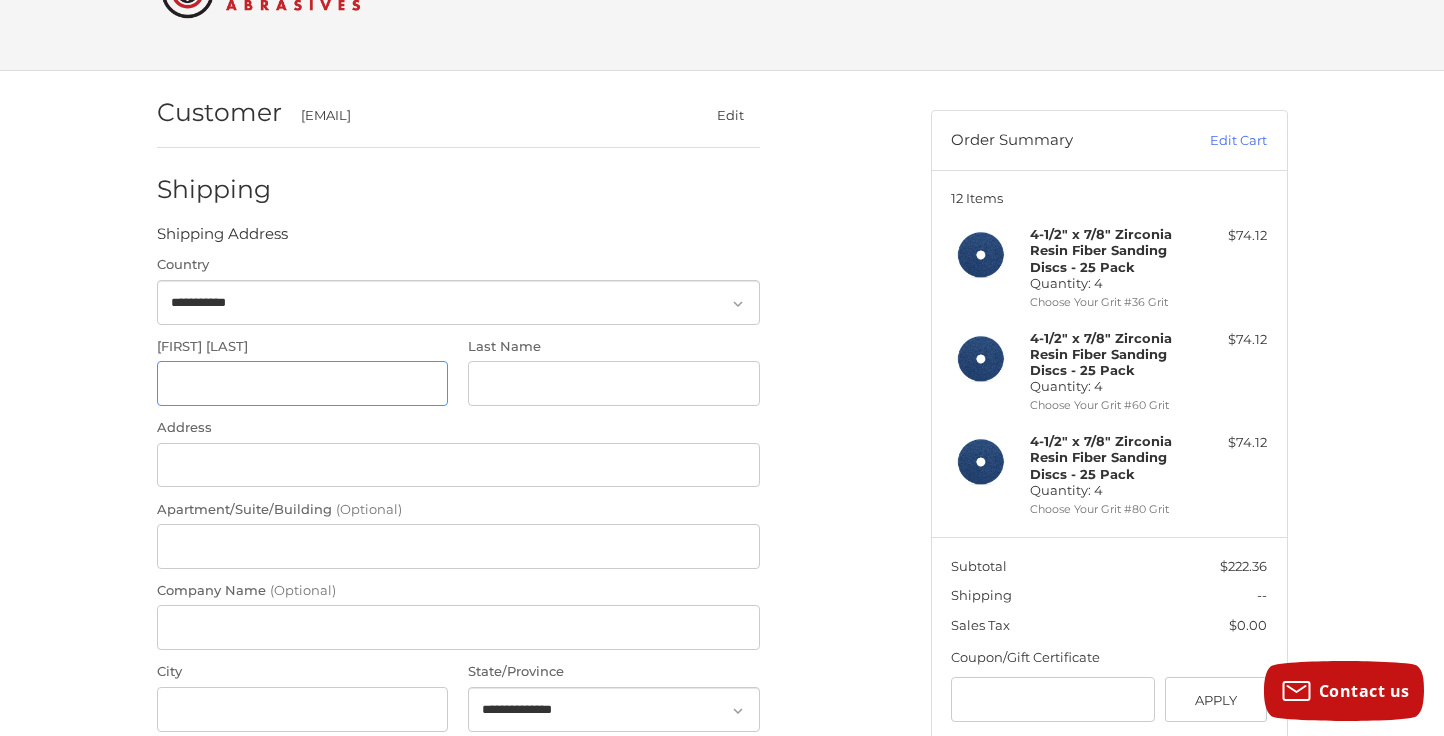 click on "First Name" at bounding box center [303, 383] 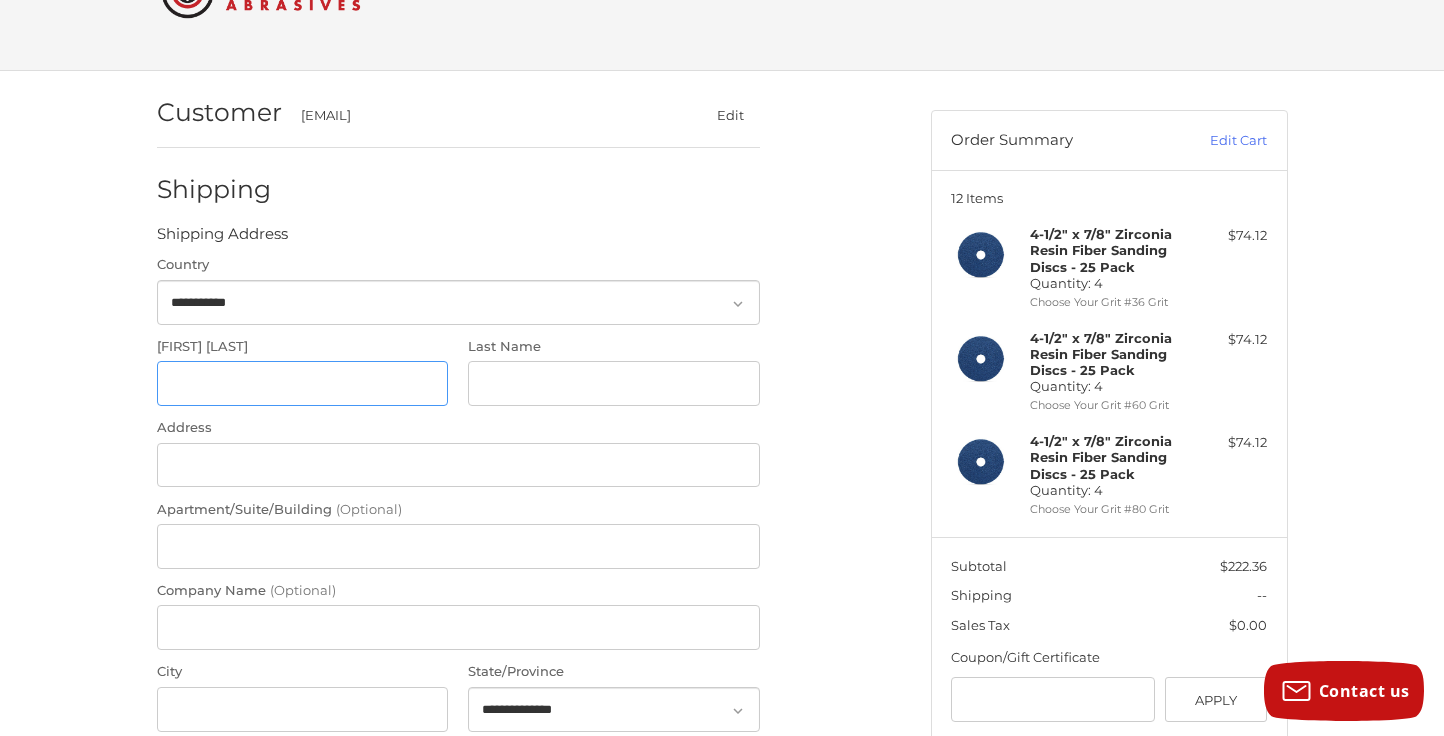 type on "*******" 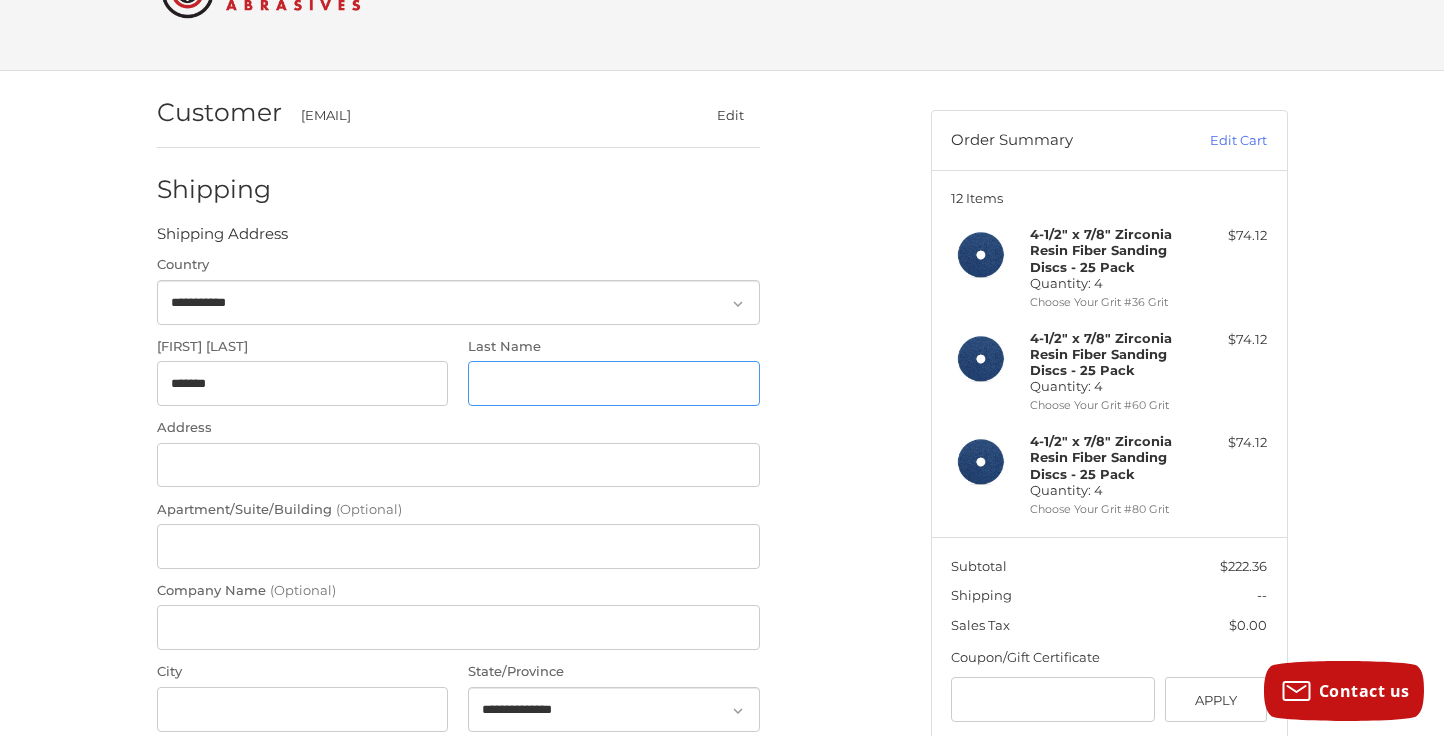 type on "****" 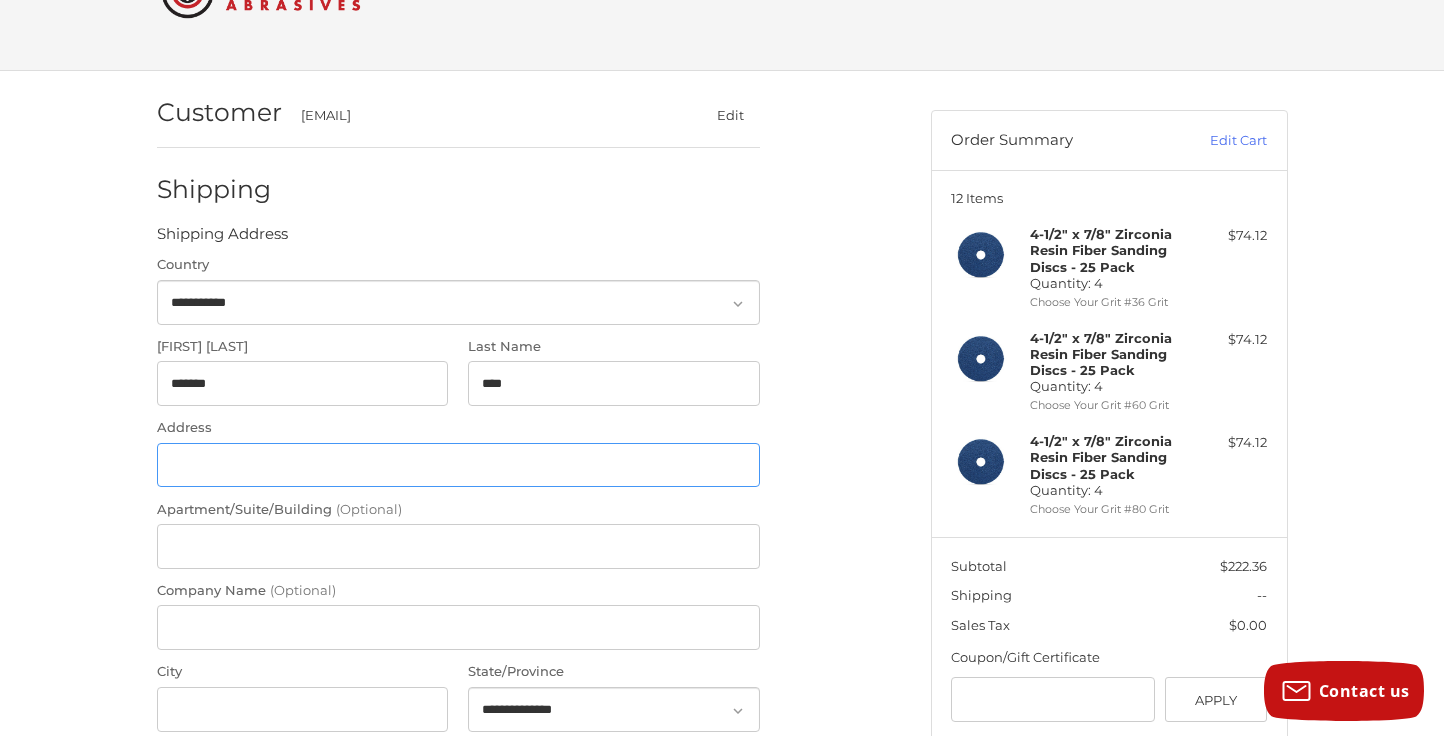 type on "**********" 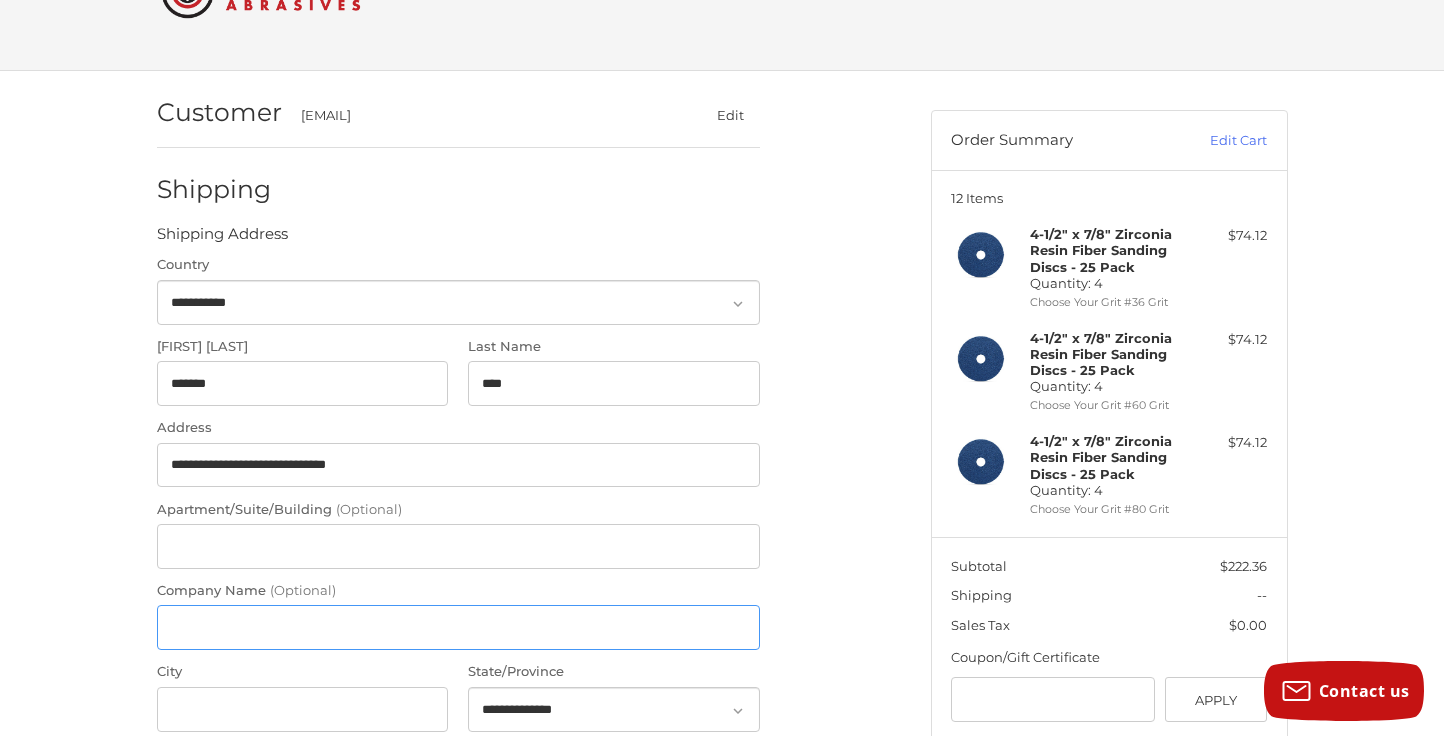 type on "**********" 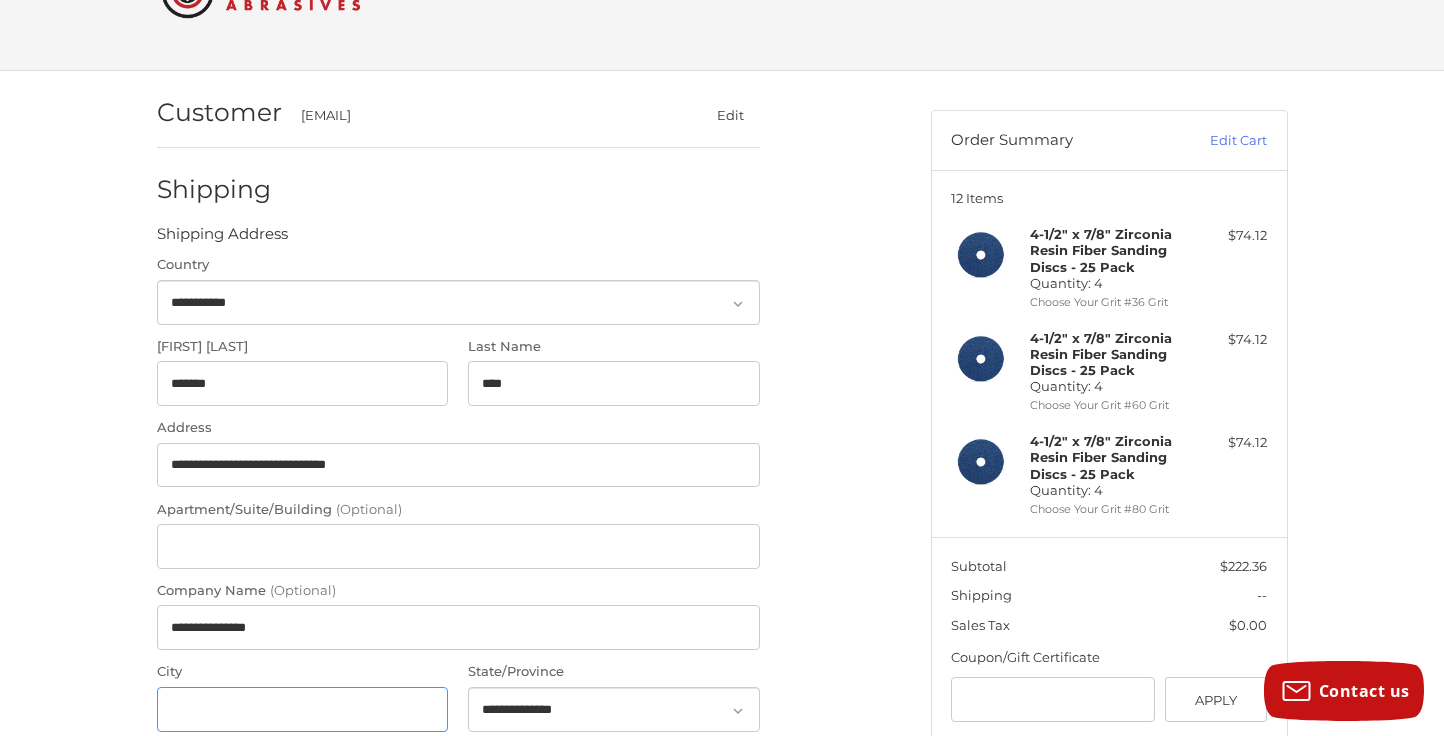 type on "**********" 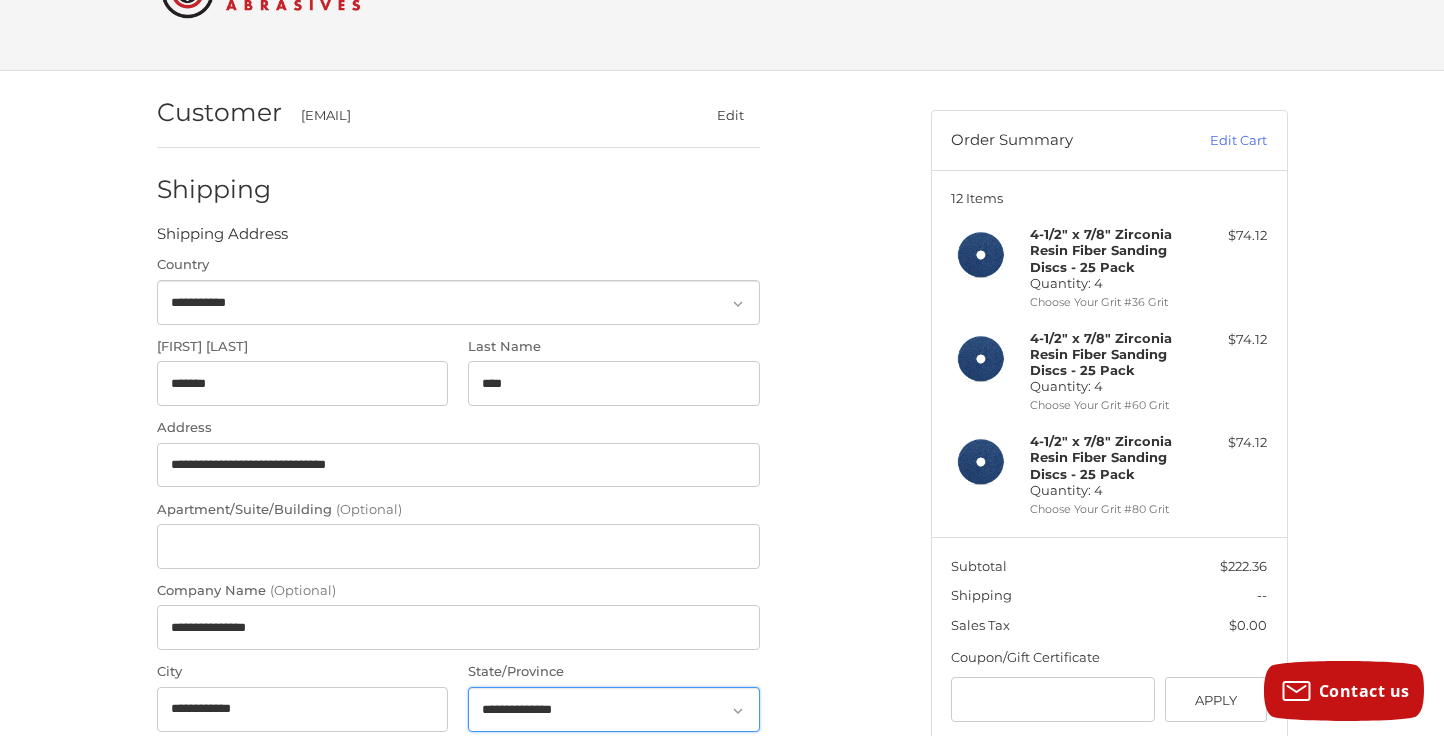 select on "**" 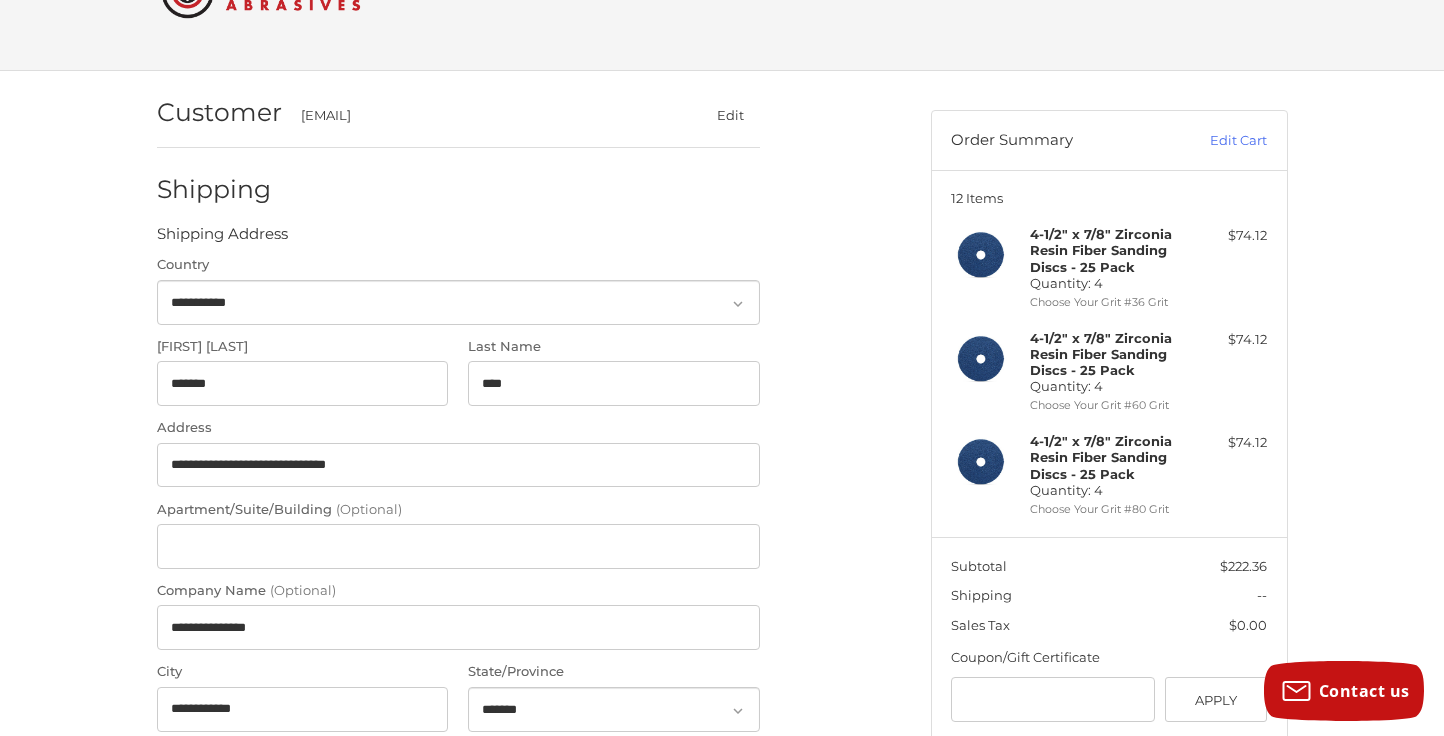 type on "**********" 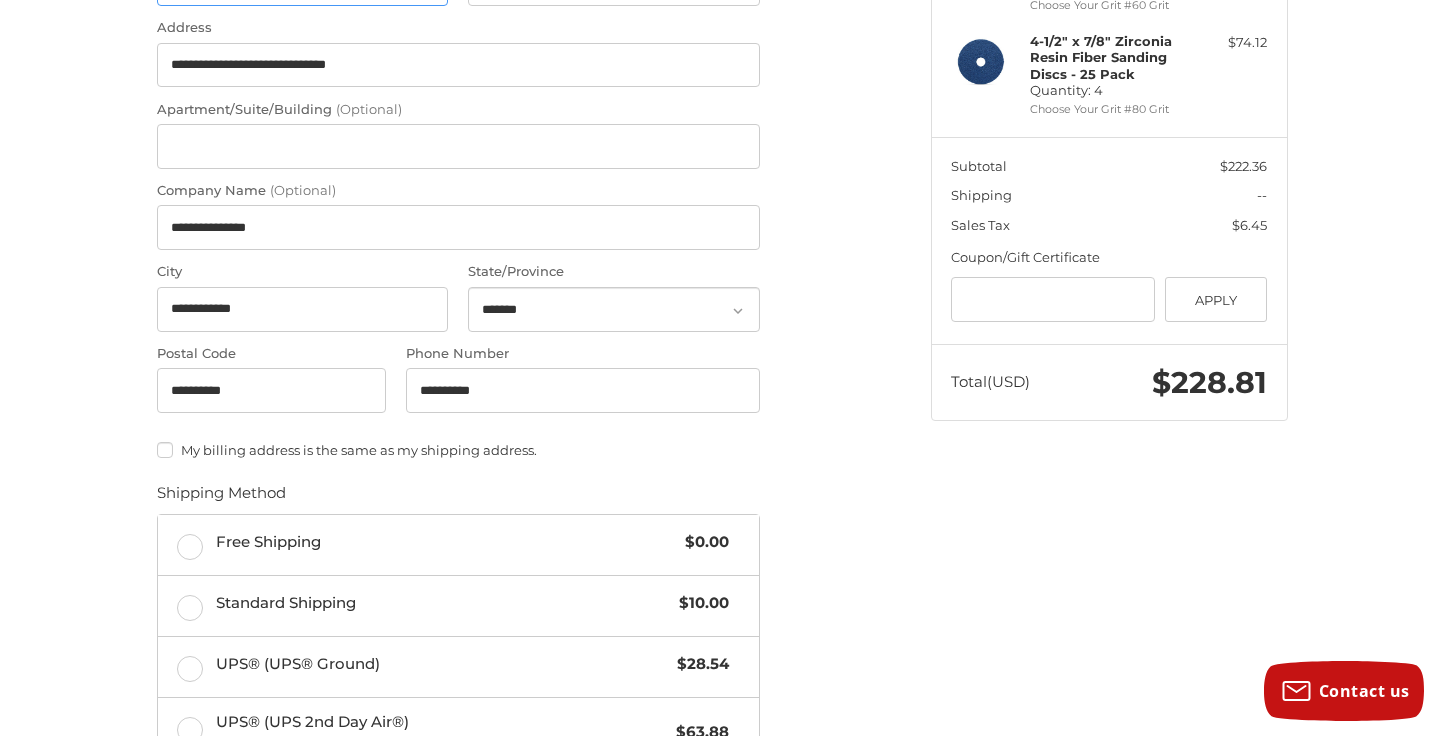 scroll, scrollTop: 586, scrollLeft: 0, axis: vertical 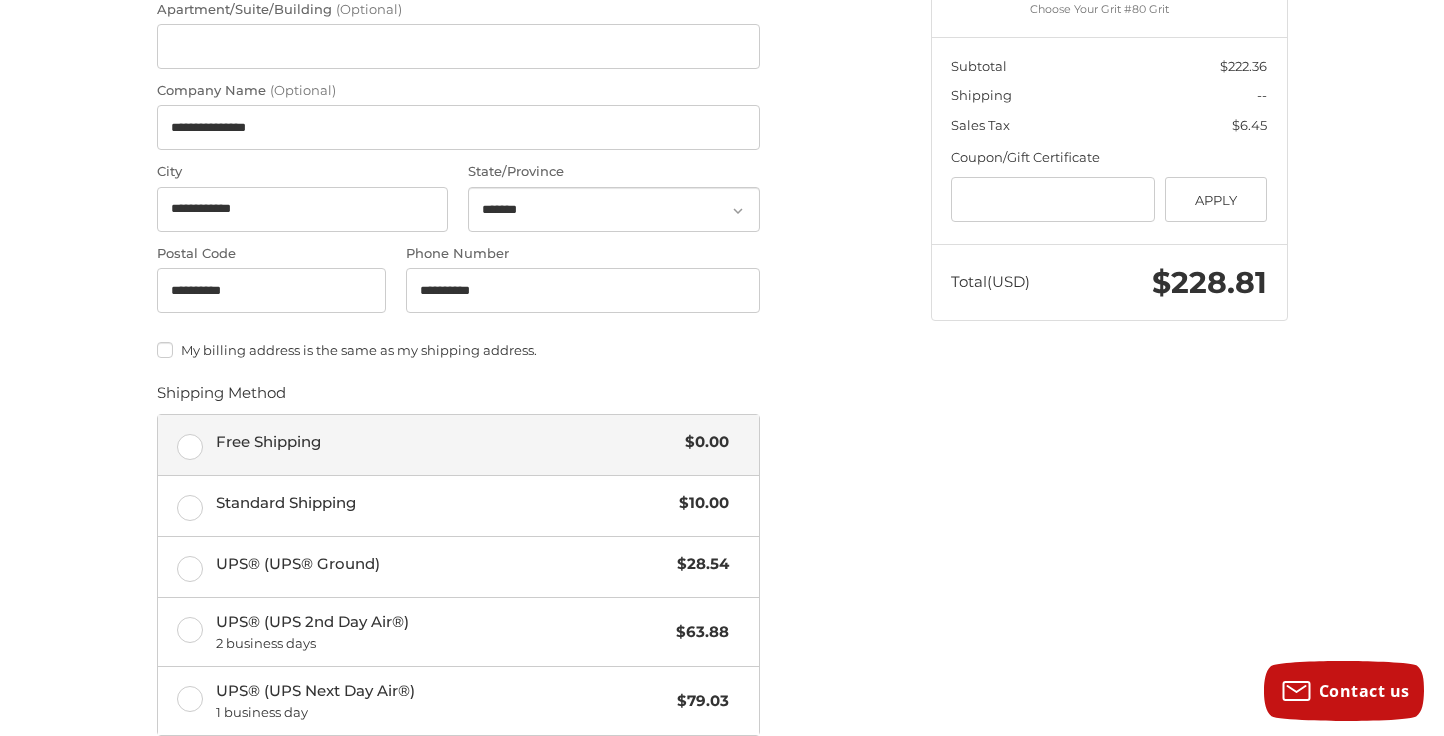 click on "Free Shipping $0.00" at bounding box center (458, 445) 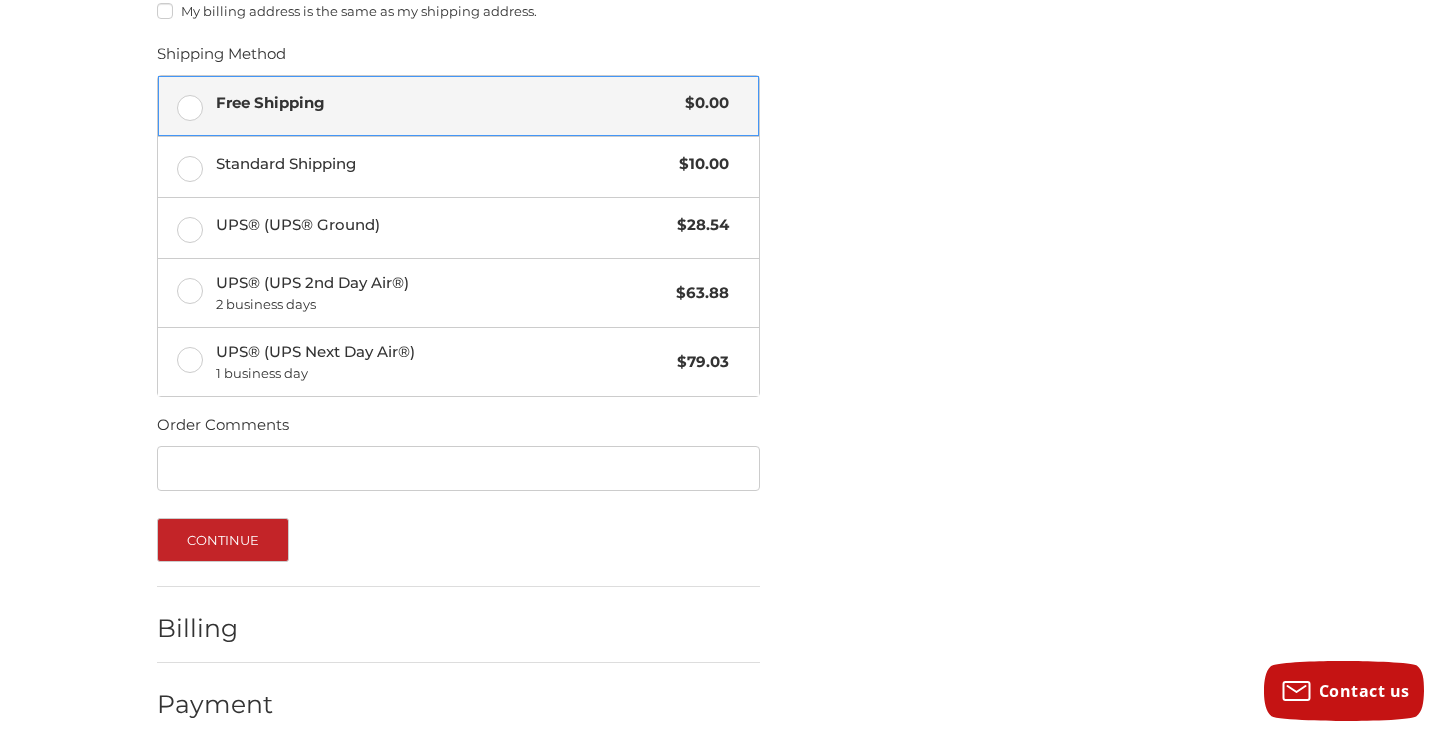 scroll, scrollTop: 945, scrollLeft: 0, axis: vertical 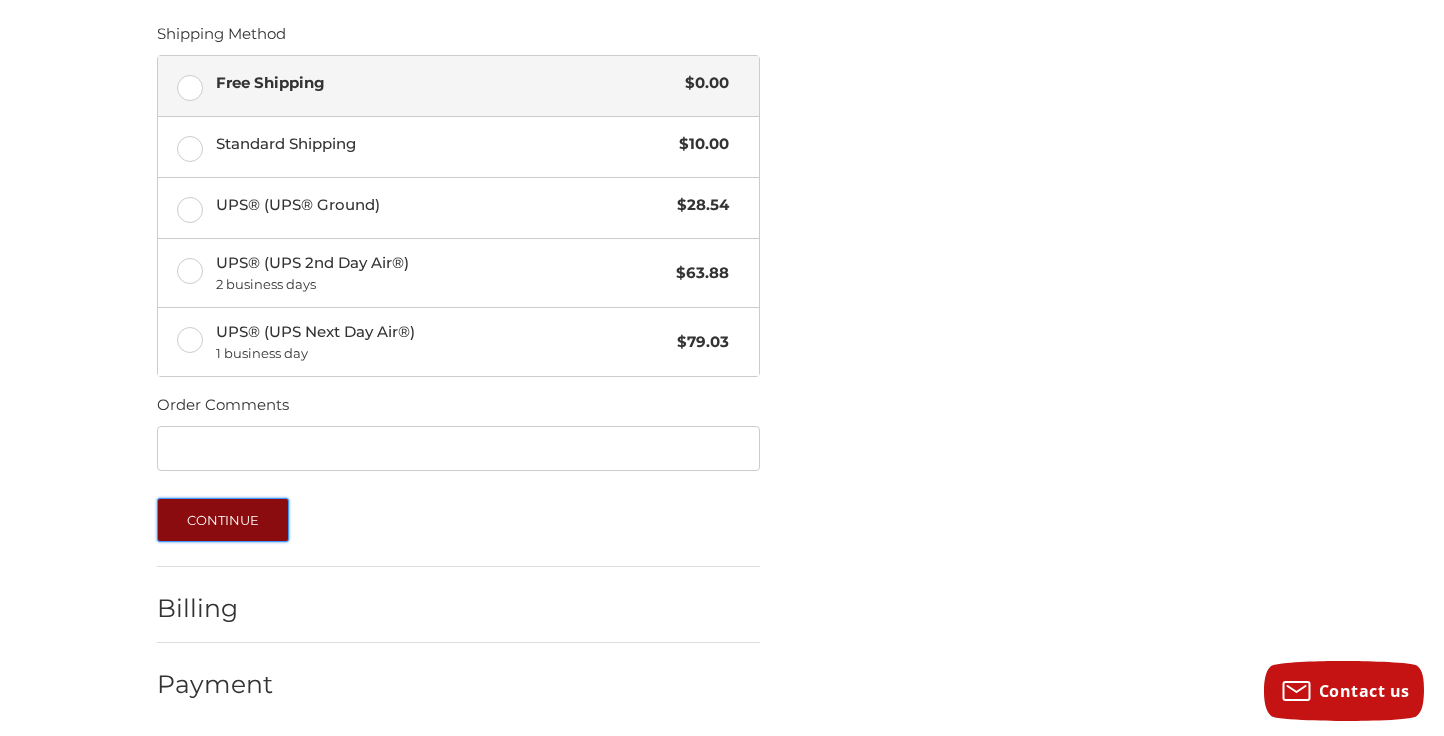 click on "Continue" at bounding box center [223, 520] 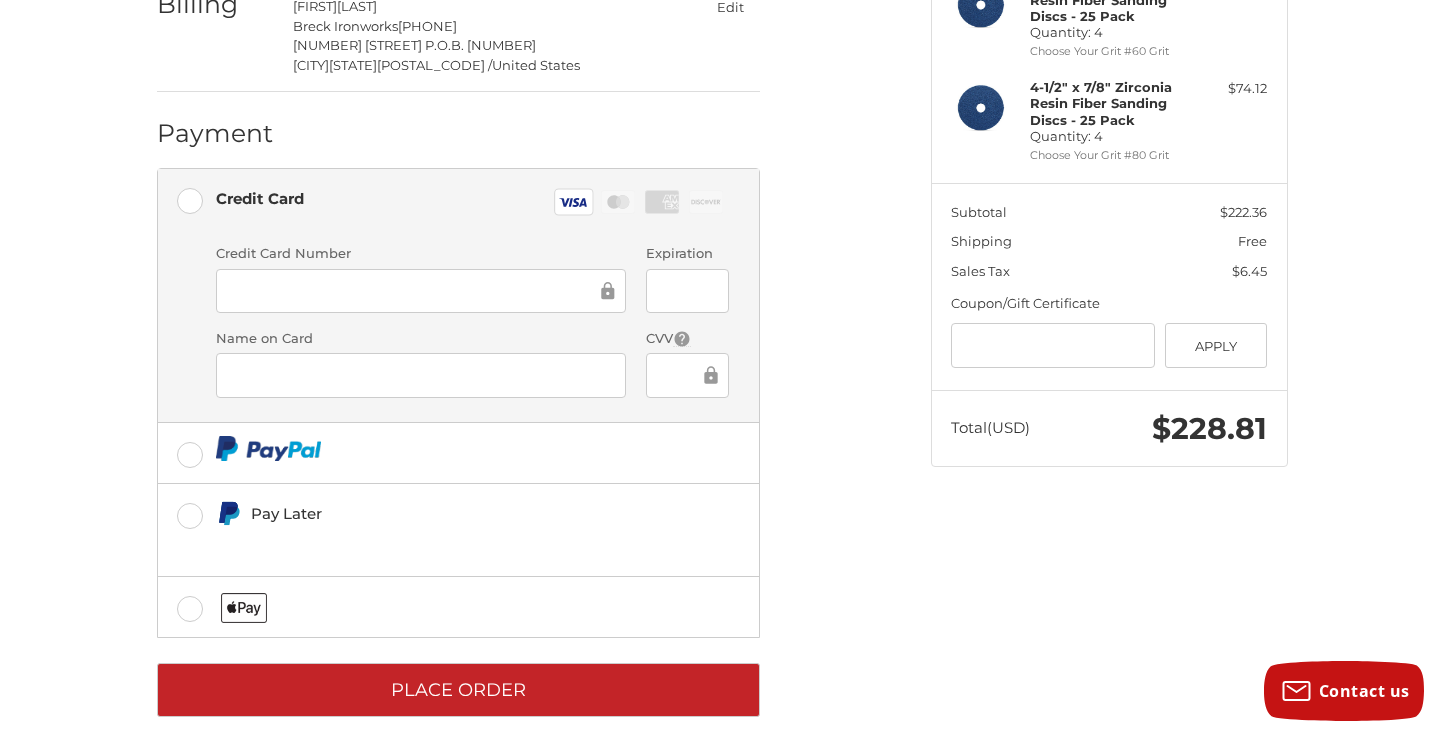 scroll, scrollTop: 464, scrollLeft: 0, axis: vertical 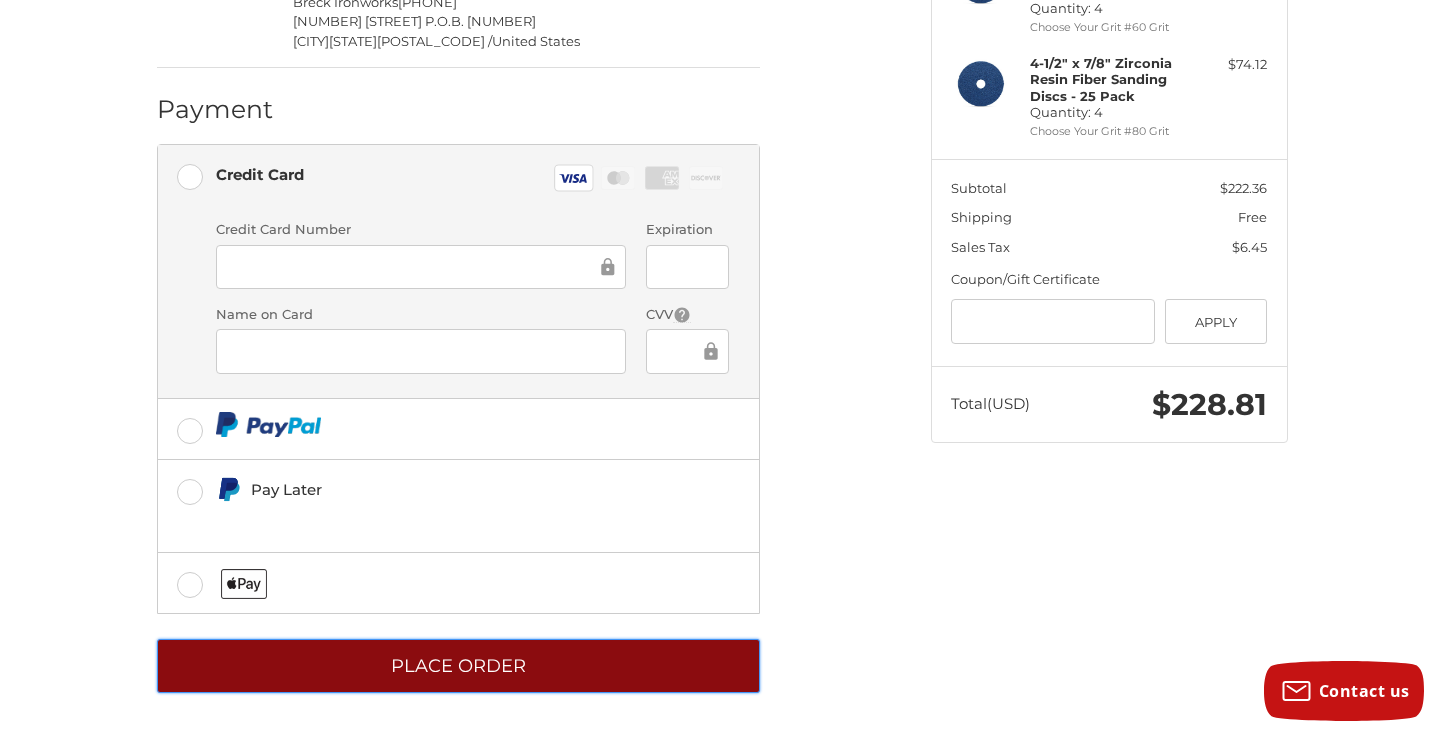 click on "Place Order" at bounding box center [458, 666] 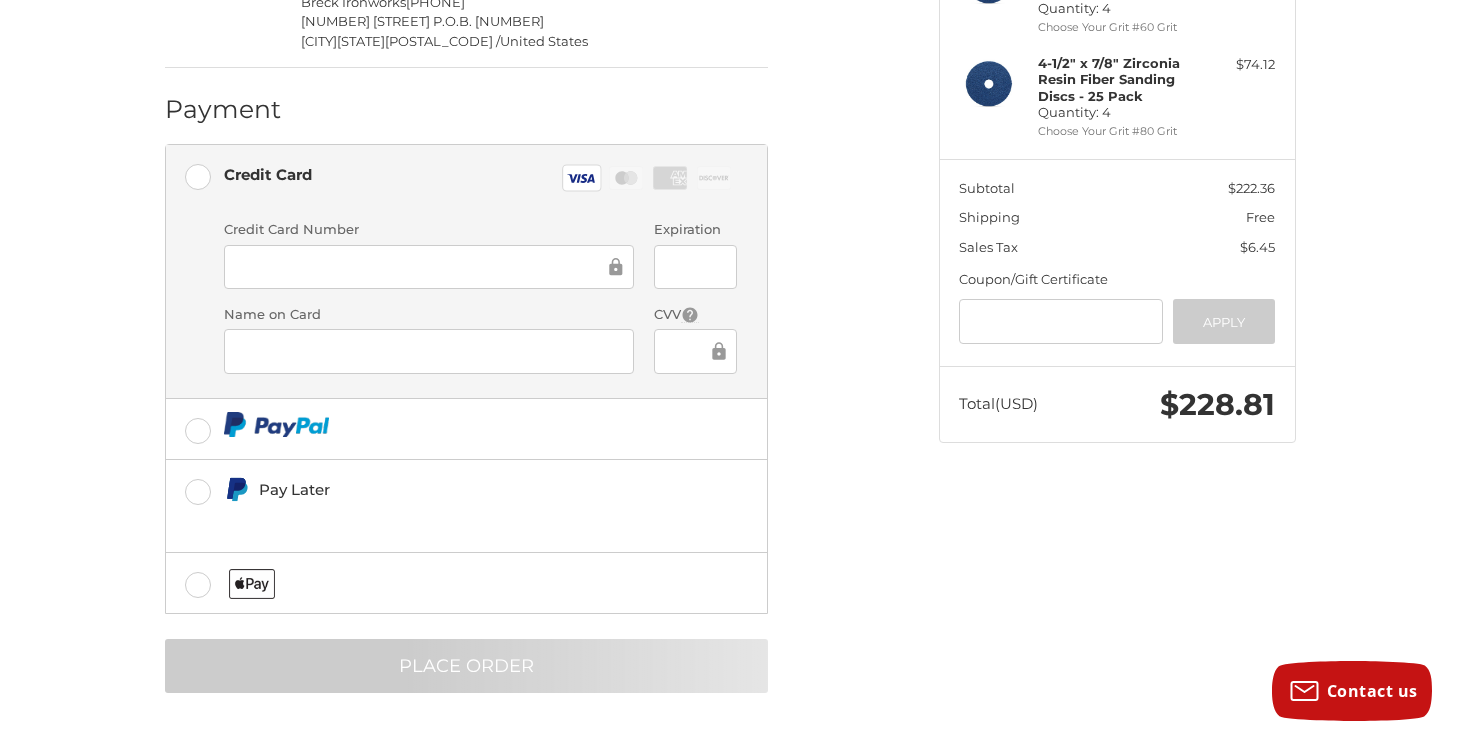 scroll, scrollTop: 0, scrollLeft: 0, axis: both 